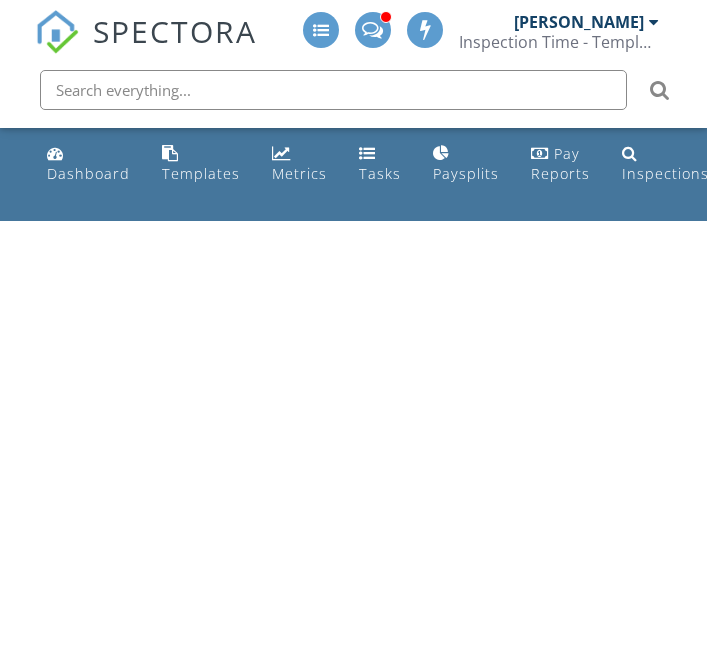 scroll, scrollTop: 0, scrollLeft: 0, axis: both 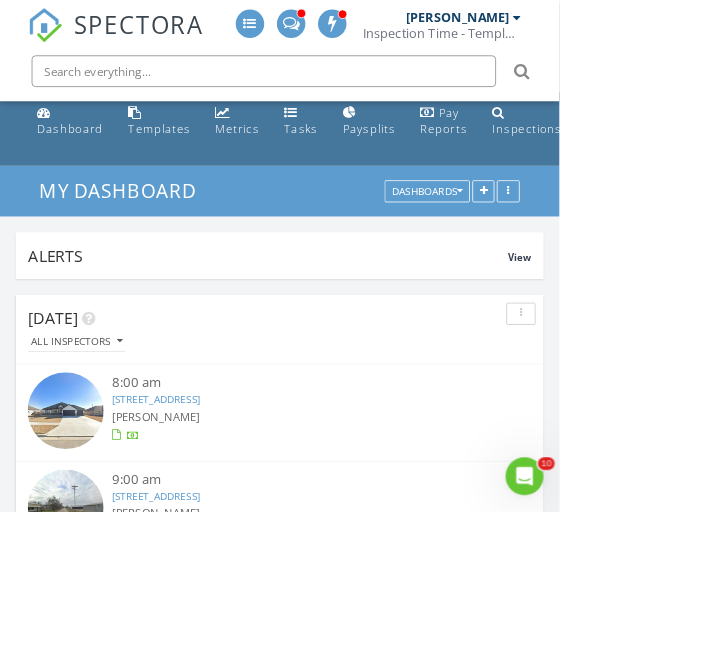click on "8406 Kasen Ave, KILLEEN, TX 76542" at bounding box center (197, 504) 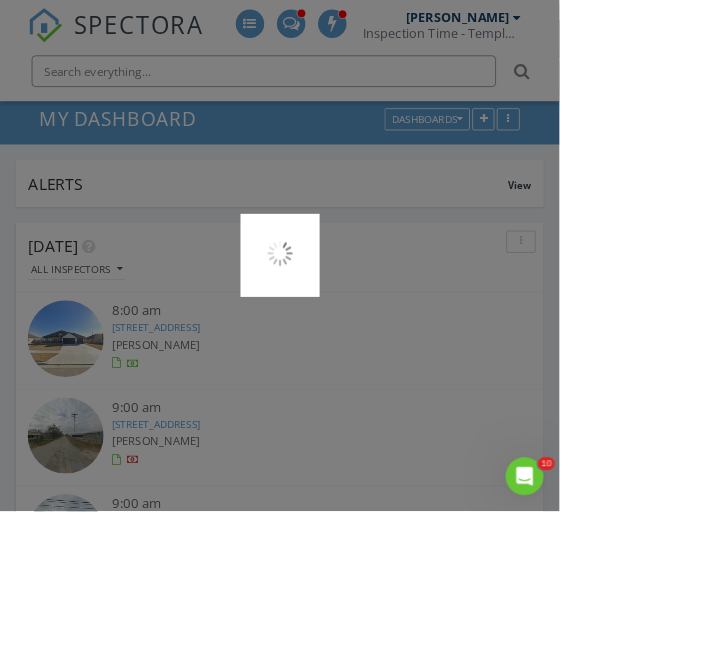 scroll, scrollTop: 133, scrollLeft: 0, axis: vertical 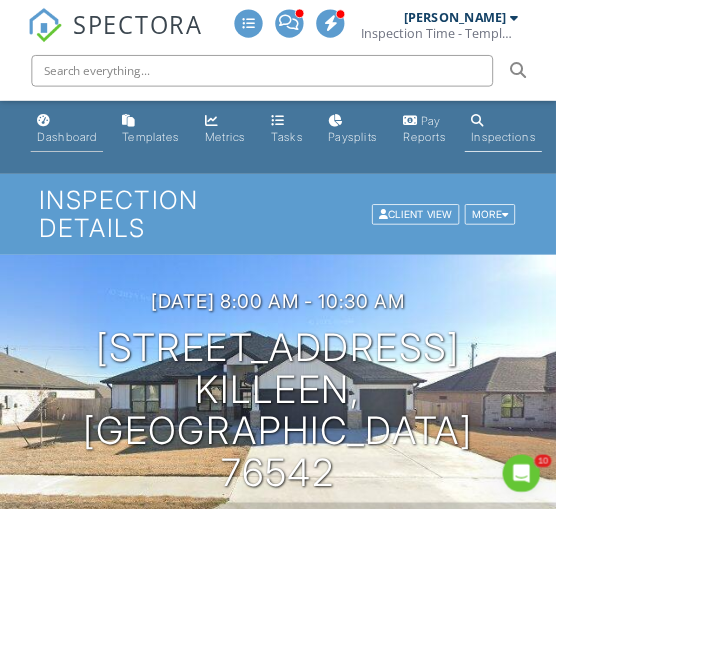 click on "Dashboard" at bounding box center (85, 173) 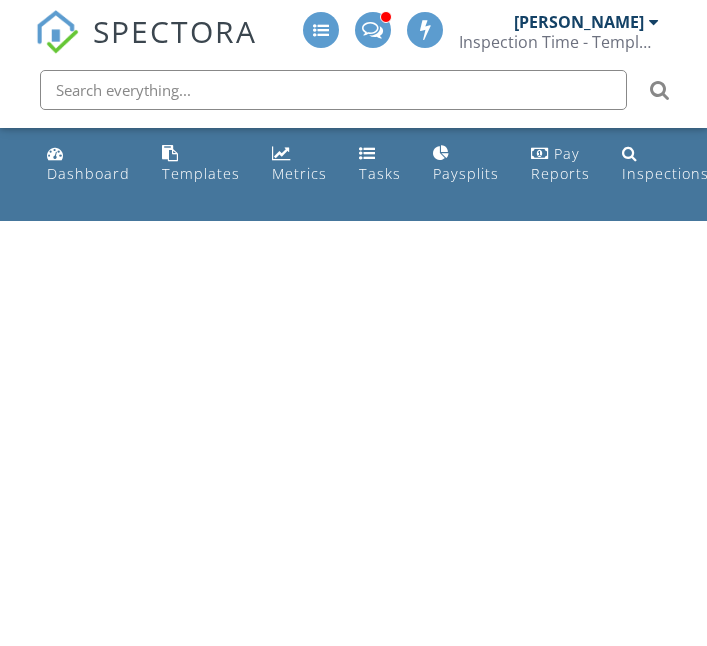 scroll, scrollTop: 0, scrollLeft: 0, axis: both 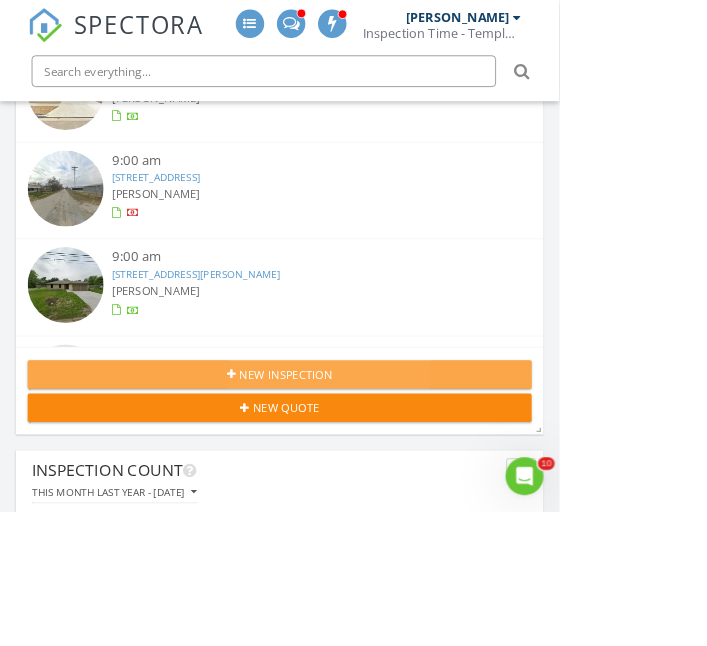 click on "New Inspection" at bounding box center (353, 474) 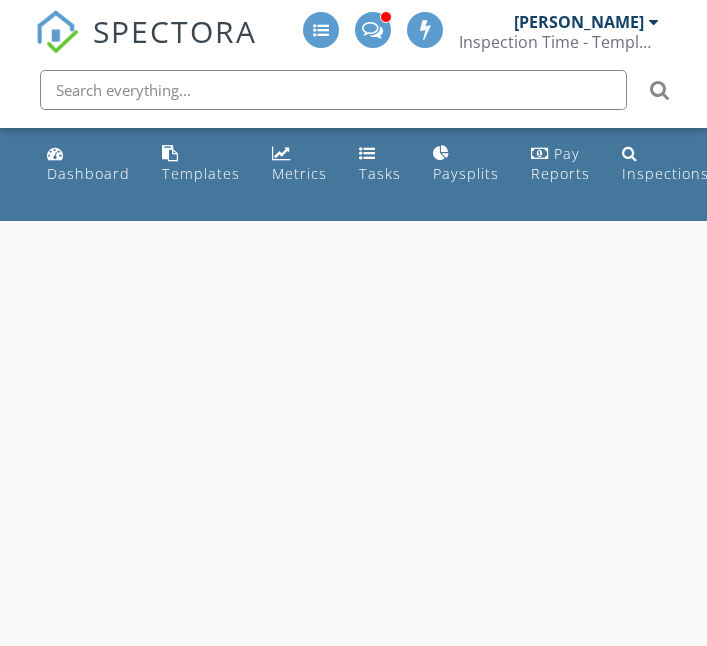 scroll, scrollTop: 0, scrollLeft: 0, axis: both 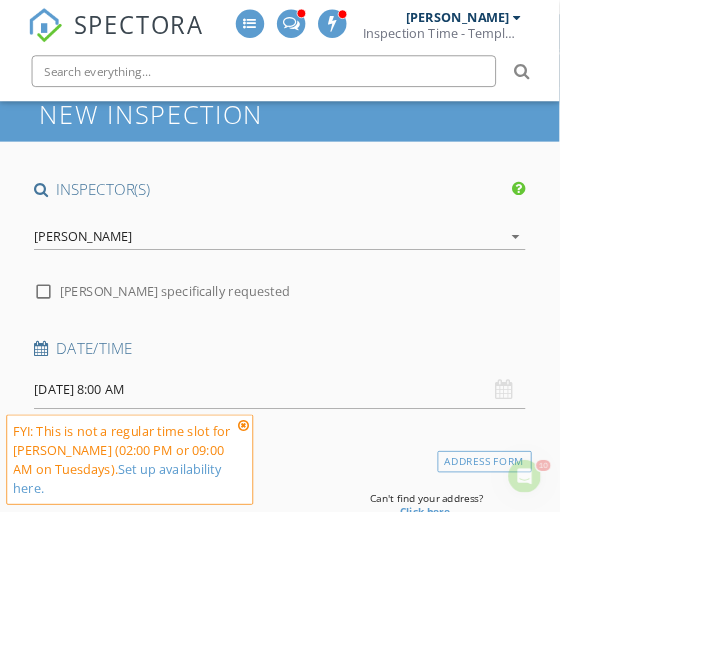 click at bounding box center (308, 537) 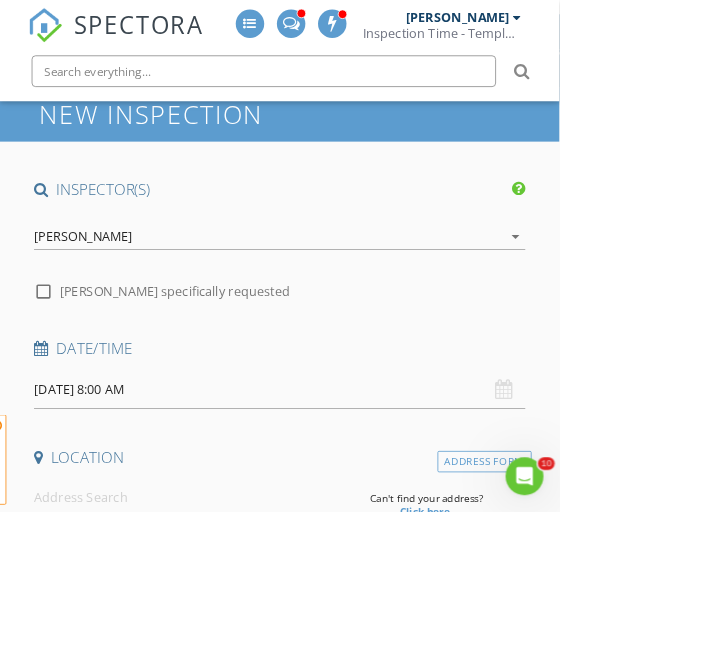 click on "[DATE] 8:00 AM" at bounding box center (353, 492) 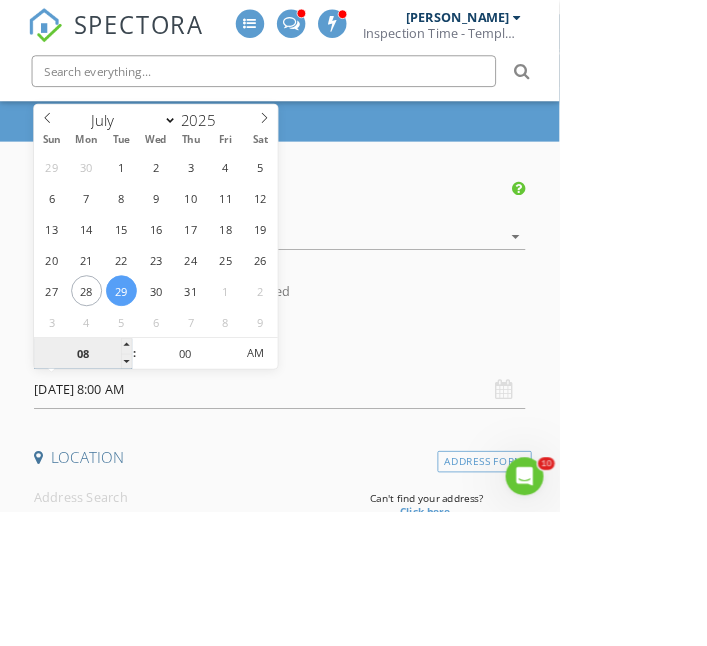 click on "08" at bounding box center (104, 447) 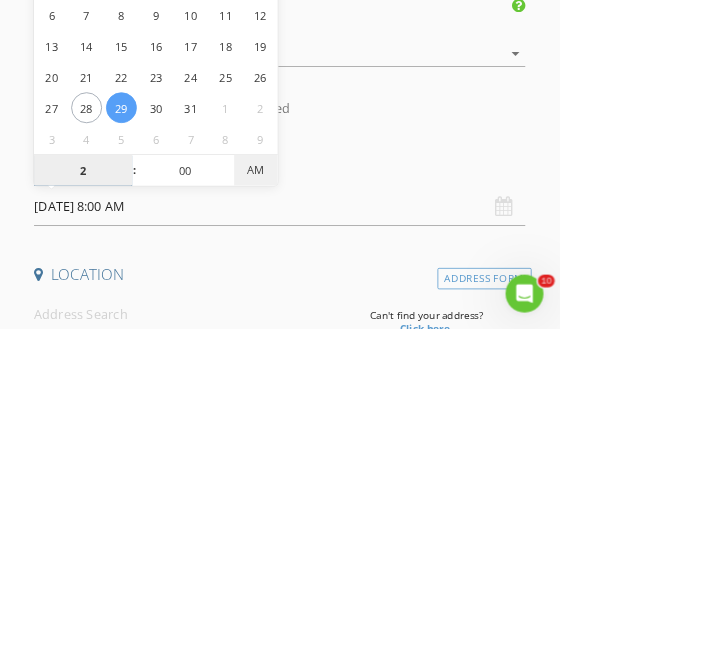 click on "AM" at bounding box center (323, 446) 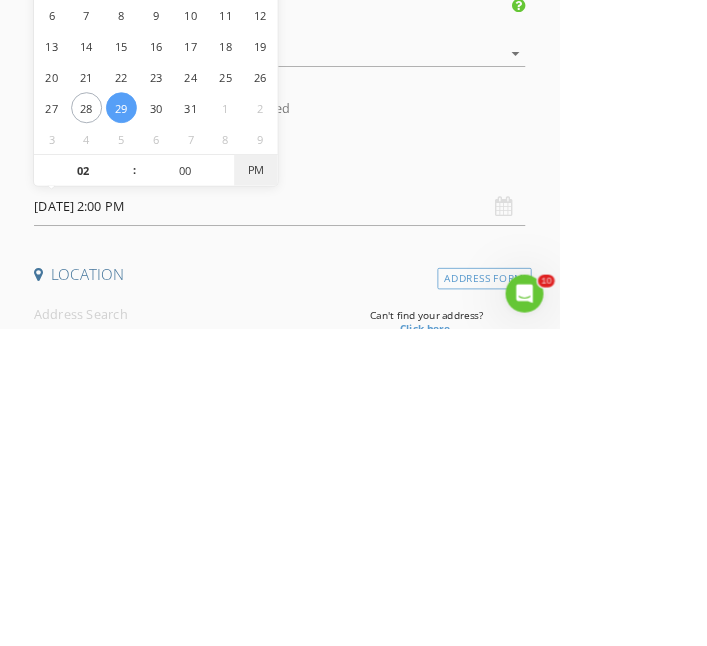 scroll, scrollTop: 110, scrollLeft: 0, axis: vertical 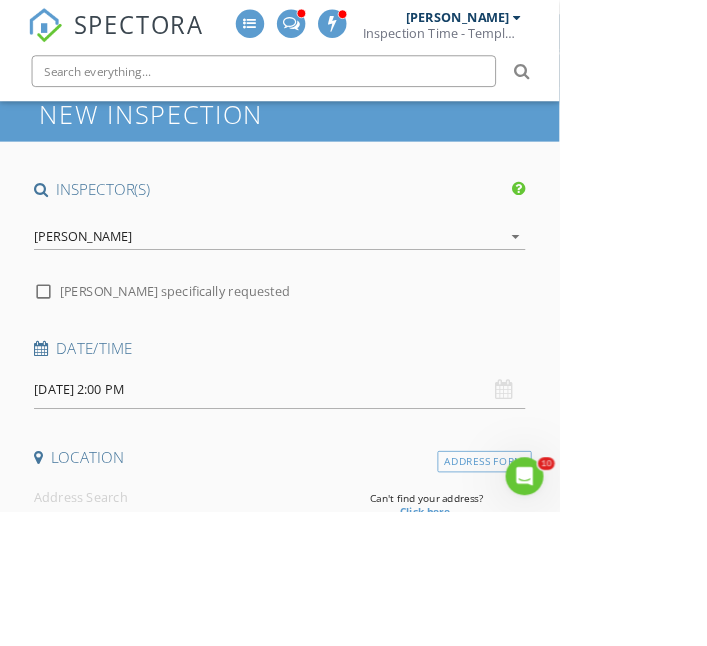 click on "SPECTORA
[PERSON_NAME]
Inspection Time - Temple/[GEOGRAPHIC_DATA]
Role:
Inspector
Change Role
Dashboard
New Inspection
Inspections
Calendar
Template Editor
Contacts
Automations
Team
Metrics
Payments
Data Exports
Billing
Conversations
Tasks
Reporting
Advanced
Equipment
Settings
What's New
Sign Out
Change Active Role
Your account has more than one possible role. Please choose how you'd like to view the site:
Company/Agency
City
Role
Dashboard
Templates
Metrics
Tasks
Paysplits
Pay Reports
Inspections
Settings
Support Center
Google Listing Truck Tiktok Porch" at bounding box center (353, 1799) 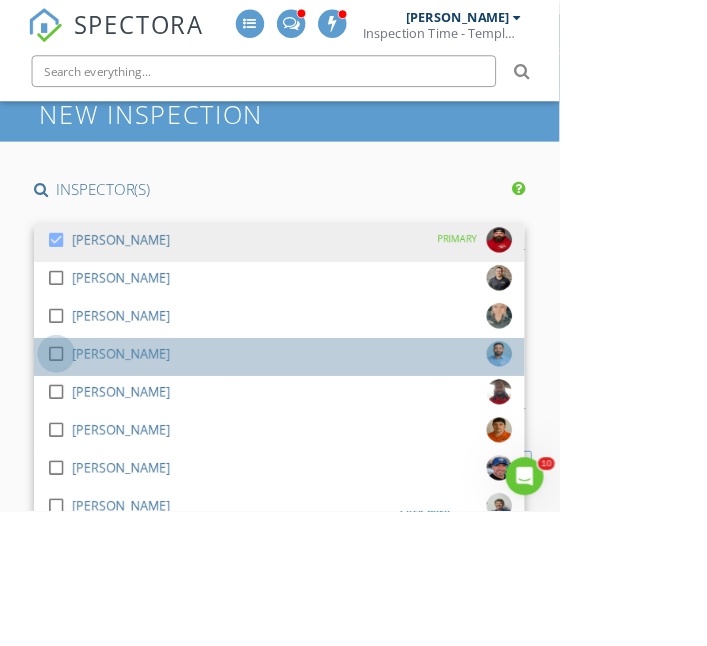 click at bounding box center [71, 447] 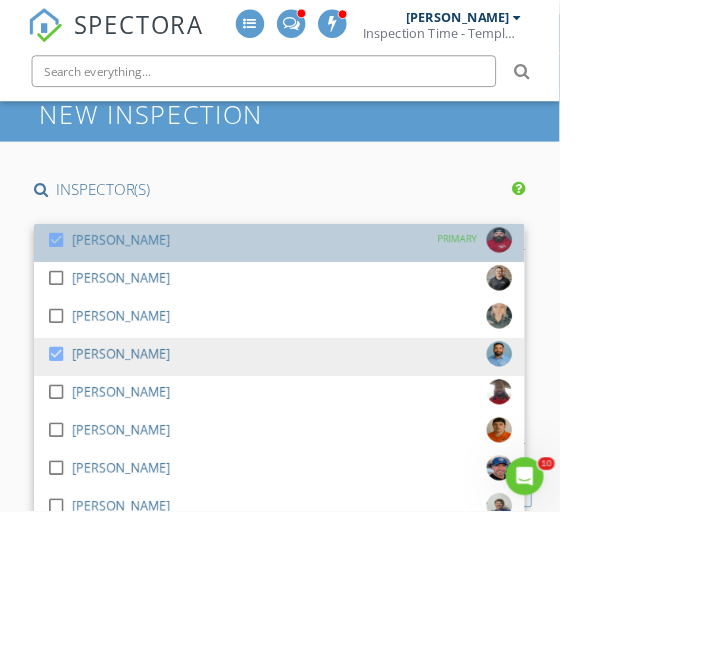 click at bounding box center (75, 321) 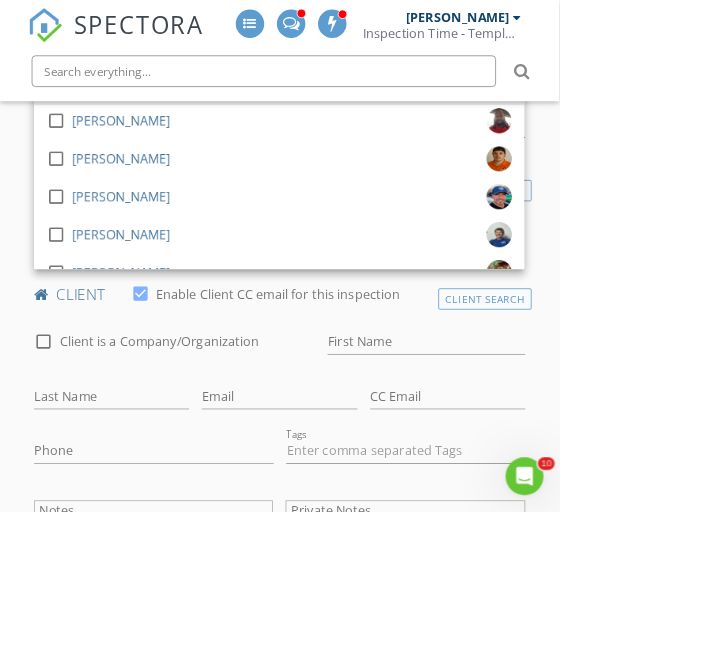 scroll, scrollTop: 503, scrollLeft: 0, axis: vertical 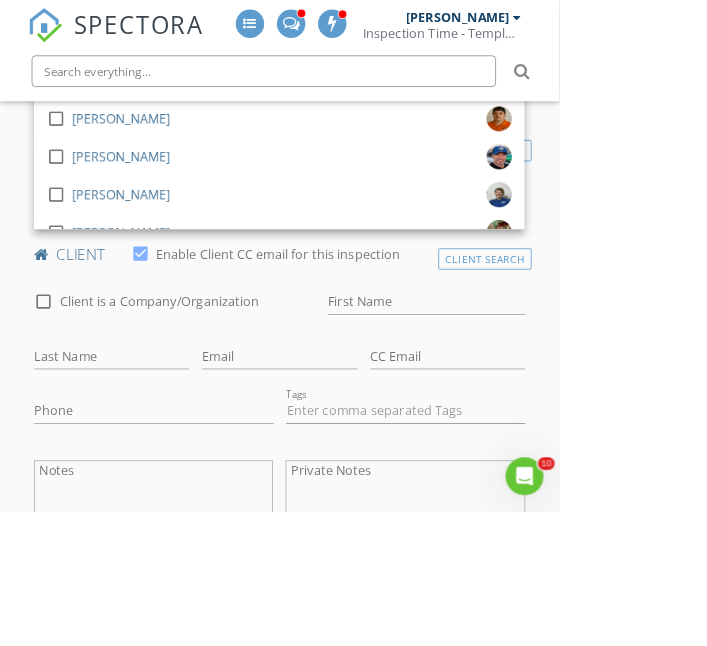 click on "SPECTORA
Aaron Davis
Inspection Time - Temple/Waco
Role:
Inspector
Change Role
Dashboard
New Inspection
Inspections
Calendar
Template Editor
Contacts
Automations
Team
Metrics
Payments
Data Exports
Billing
Conversations
Tasks
Reporting
Advanced
Equipment
Settings
What's New
Sign Out
Change Active Role
Your account has more than one possible role. Please choose how you'd like to view the site:
Company/Agency
City
Role
Dashboard
Templates
Metrics
Tasks
Paysplits
Pay Reports
Inspections
Settings
Support Center
Google Listing Truck Tiktok Porch" at bounding box center (353, 1406) 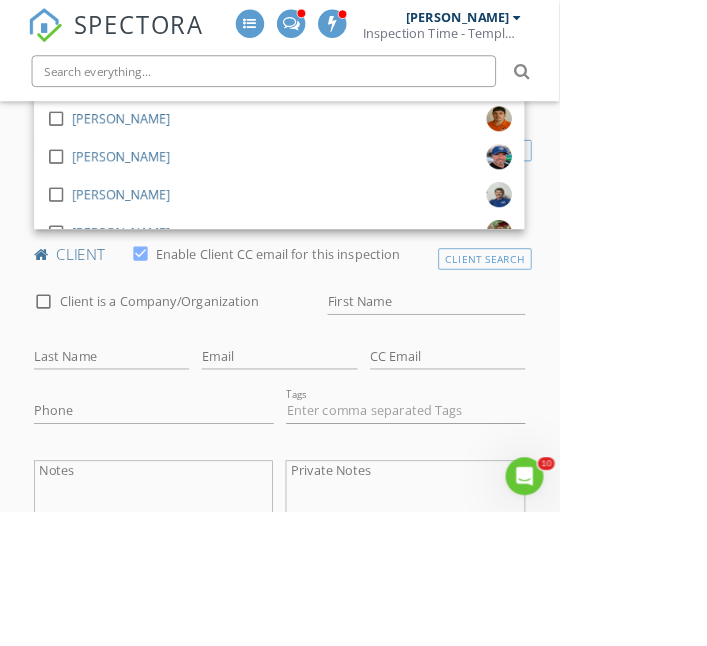 click on "Notes" at bounding box center [194, 632] 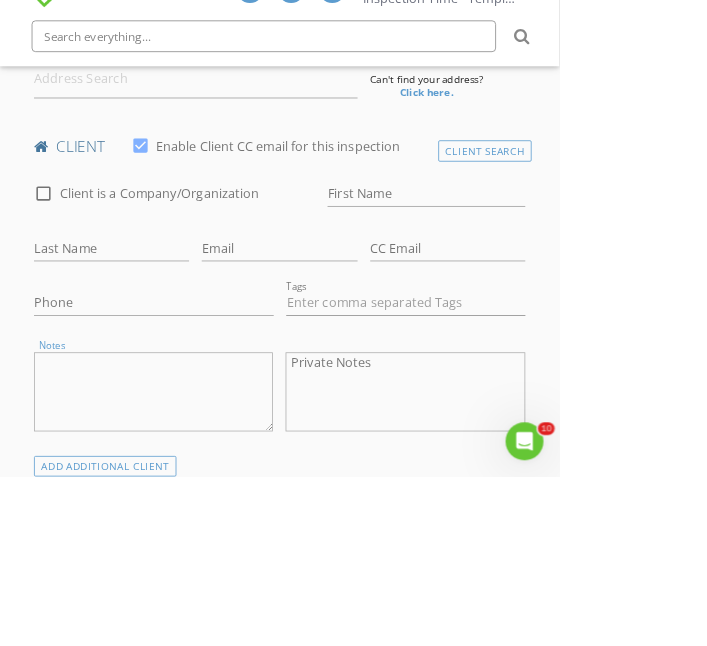 scroll, scrollTop: 595, scrollLeft: 0, axis: vertical 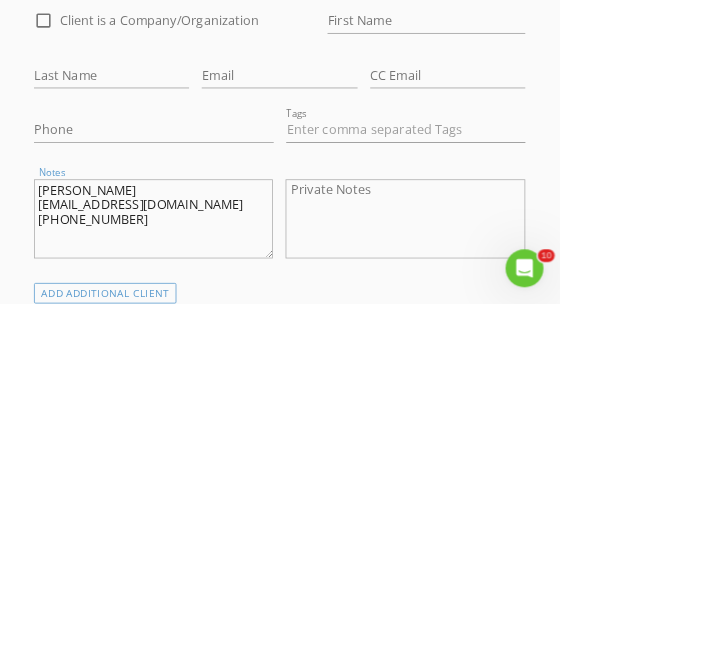 type on "Alan Brodsky
alanbrodsky54@gmail.com
308-249-4359" 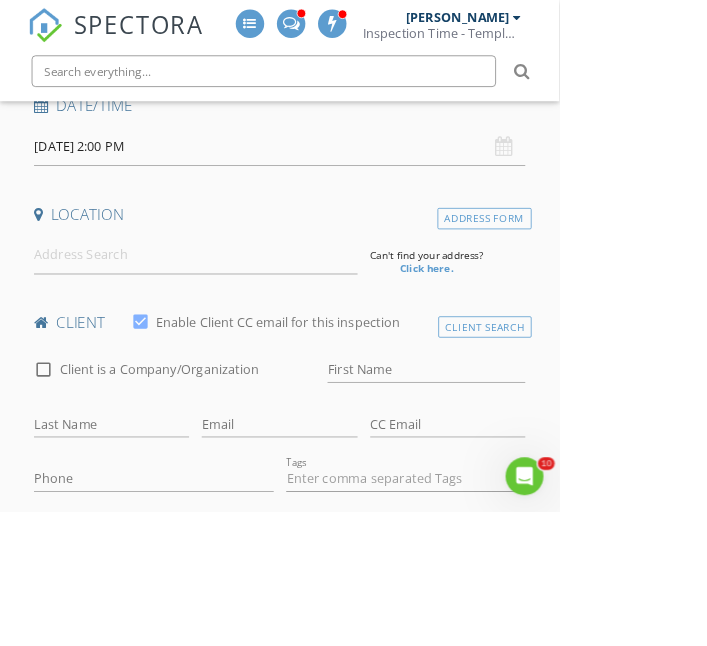 scroll, scrollTop: 415, scrollLeft: 0, axis: vertical 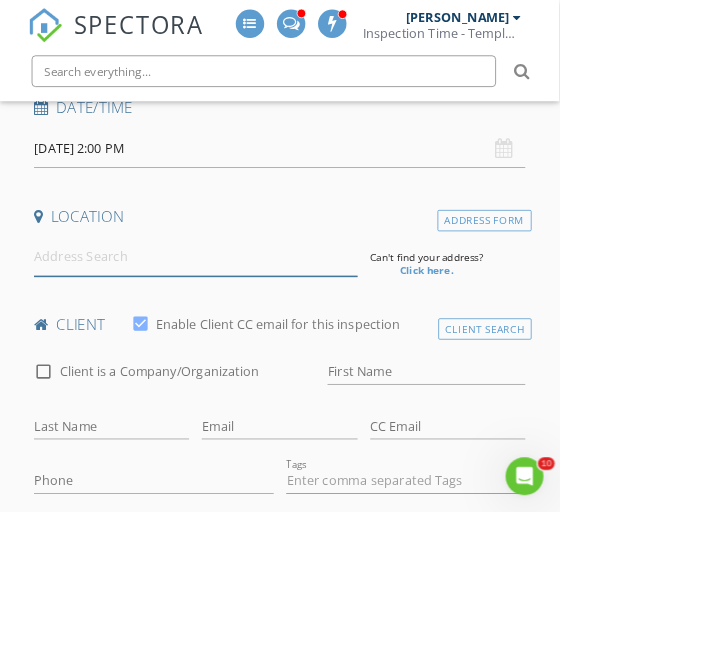 click at bounding box center (247, 324) 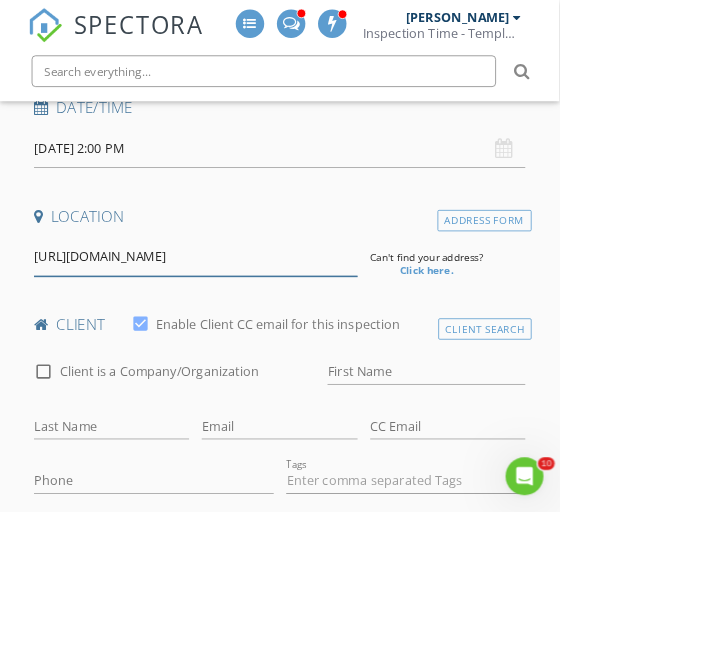 scroll, scrollTop: 0, scrollLeft: 256, axis: horizontal 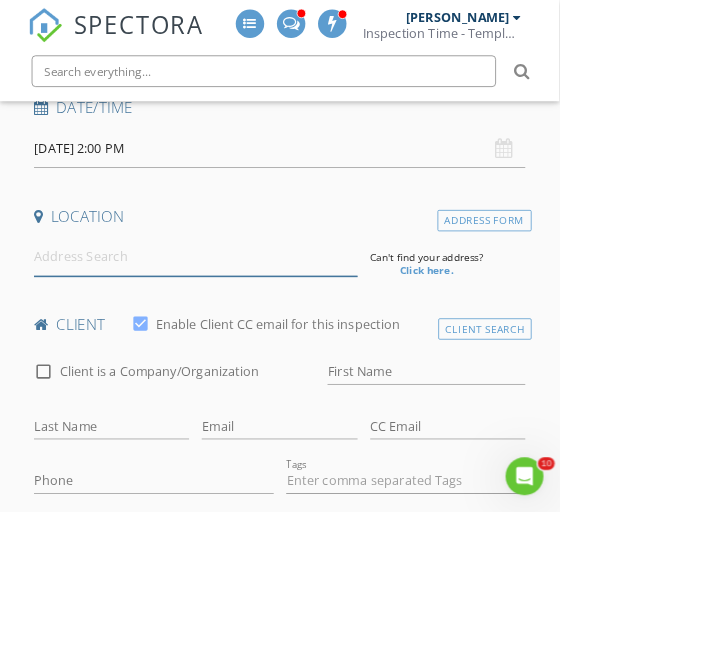 click at bounding box center [247, 324] 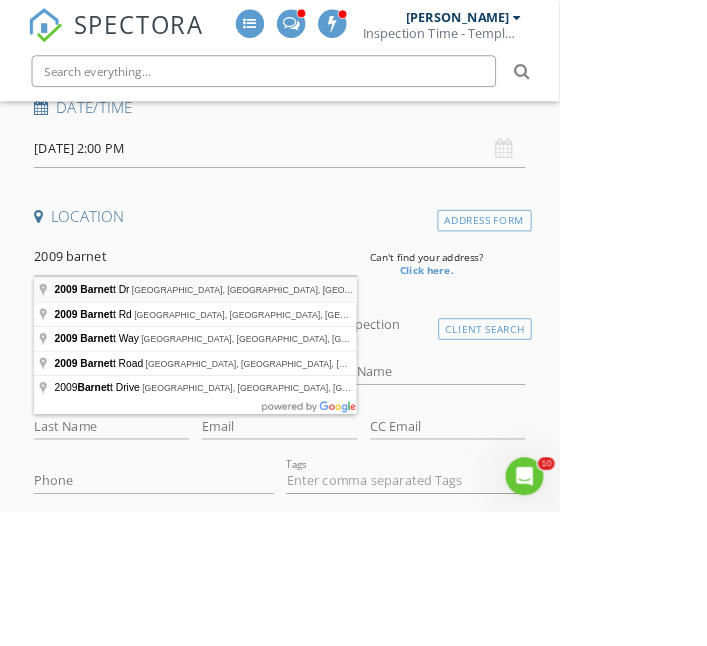type on "2009 Barnett Dr, Cedar Park, TX, USA" 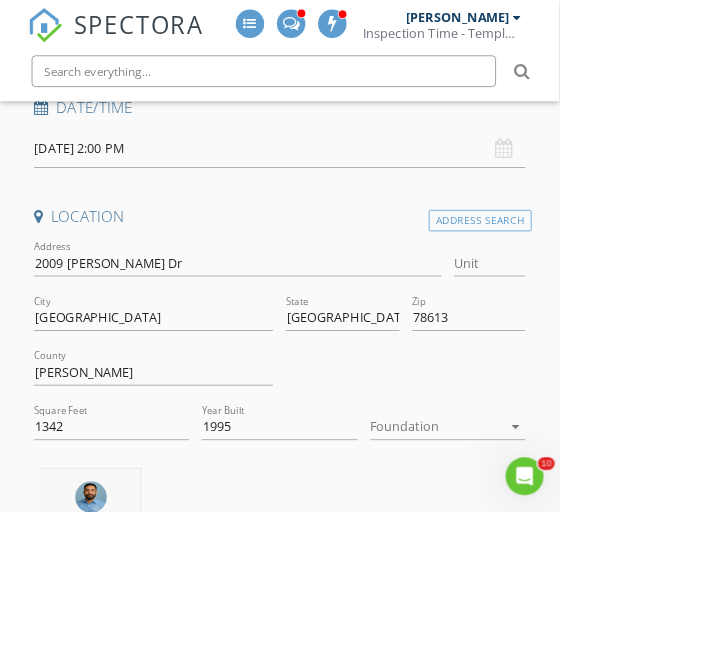 click at bounding box center [552, 539] 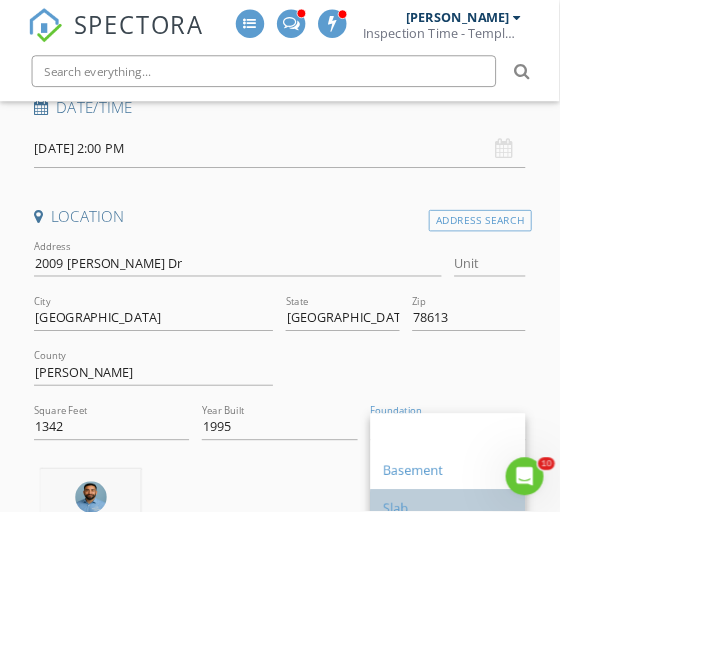 click on "Slab" at bounding box center [566, 642] 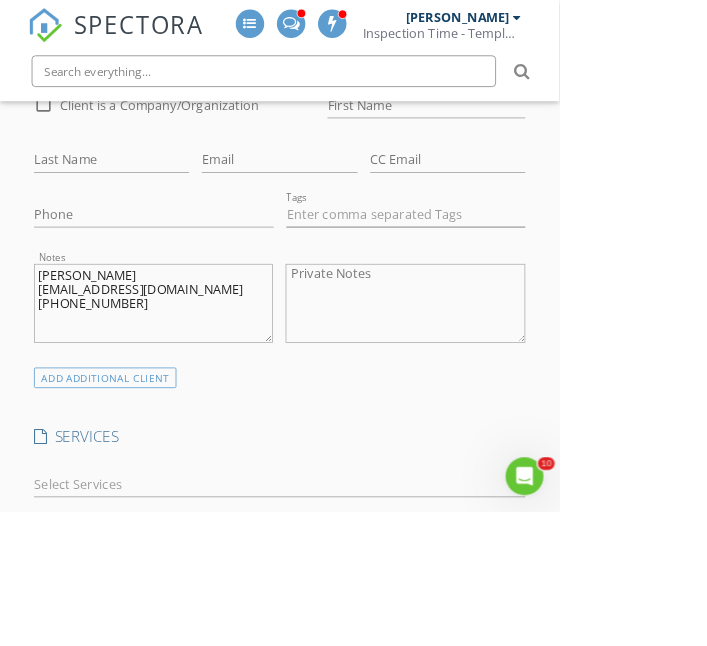 scroll, scrollTop: 1196, scrollLeft: 0, axis: vertical 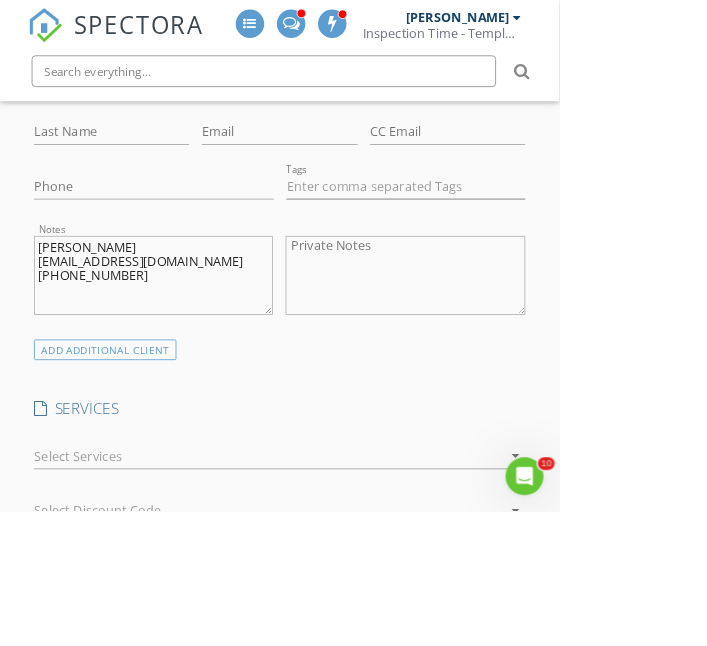 click at bounding box center (339, 576) 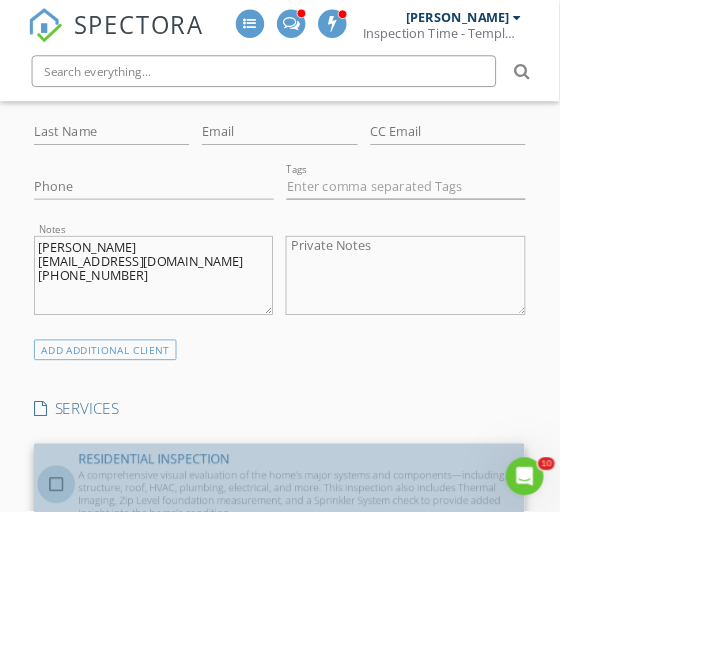 click at bounding box center (71, 612) 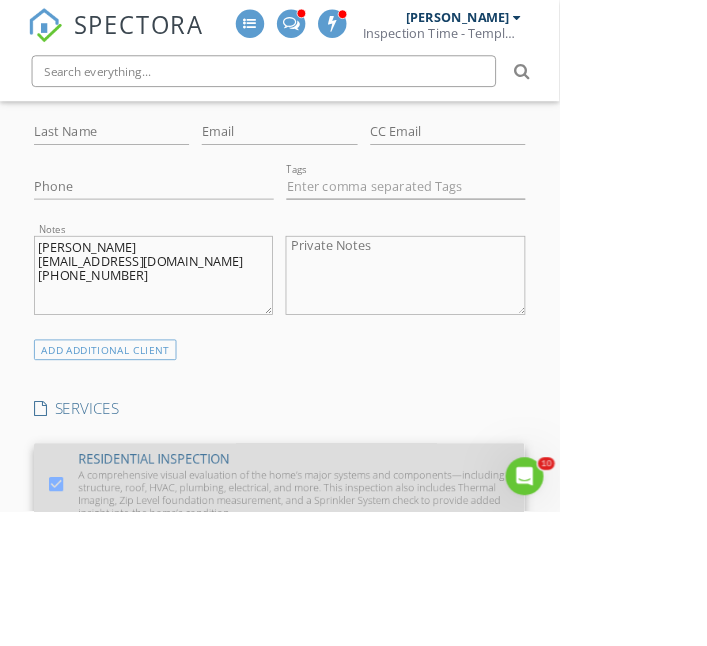 scroll, scrollTop: 1245, scrollLeft: 0, axis: vertical 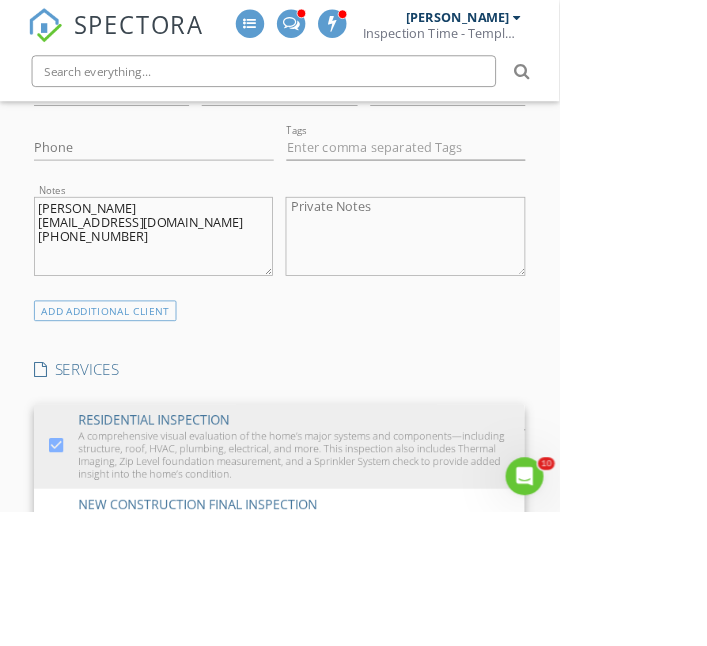 click on "SPECTORA
Aaron Davis
Inspection Time - Temple/Waco
Role:
Inspector
Change Role
Dashboard
New Inspection
Inspections
Calendar
Template Editor
Contacts
Automations
Team
Metrics
Payments
Data Exports
Billing
Conversations
Tasks
Reporting
Advanced
Equipment
Settings
What's New
Sign Out
Change Active Role
Your account has more than one possible role. Please choose how you'd like to view the site:
Company/Agency
City
Role
Dashboard
Templates
Metrics
Tasks
Paysplits
Pay Reports
Inspections
Settings
Support Center
Basement Slab Crawlspace       Truck" at bounding box center (353, 917) 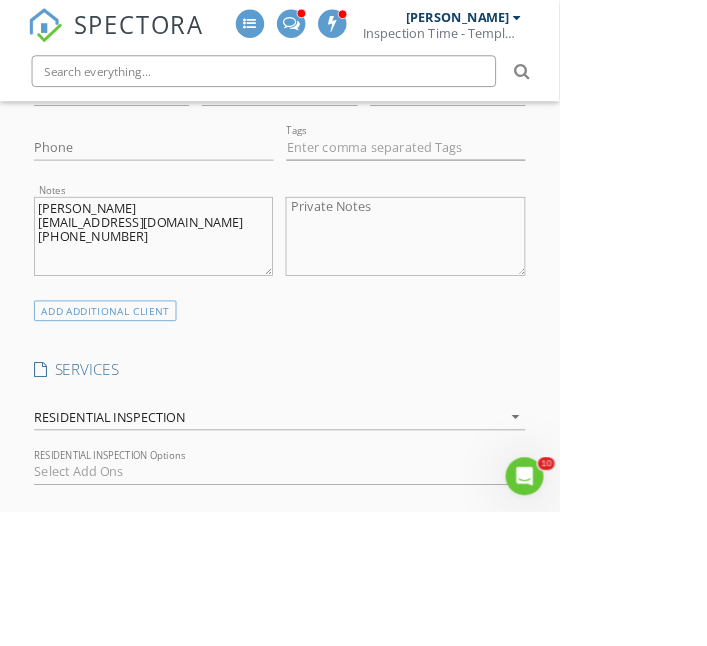 click at bounding box center [339, 596] 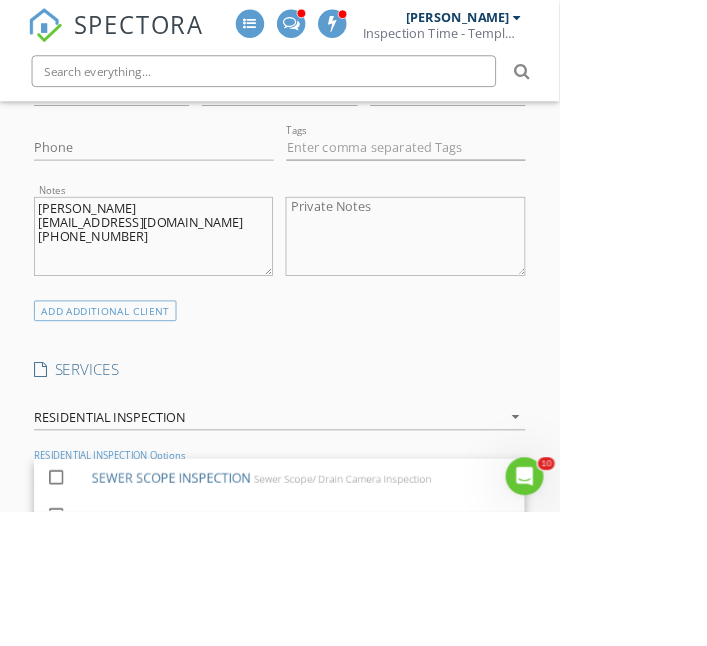 click at bounding box center (71, 821) 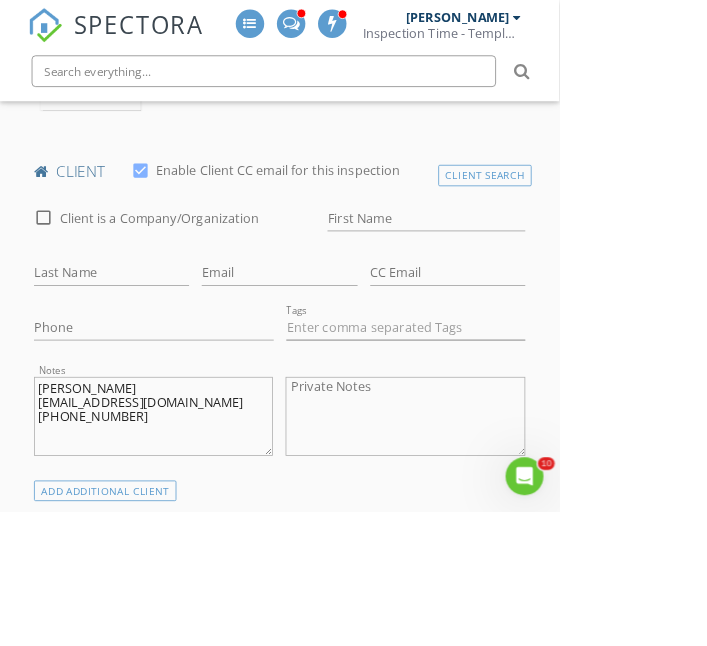 scroll, scrollTop: 1016, scrollLeft: 0, axis: vertical 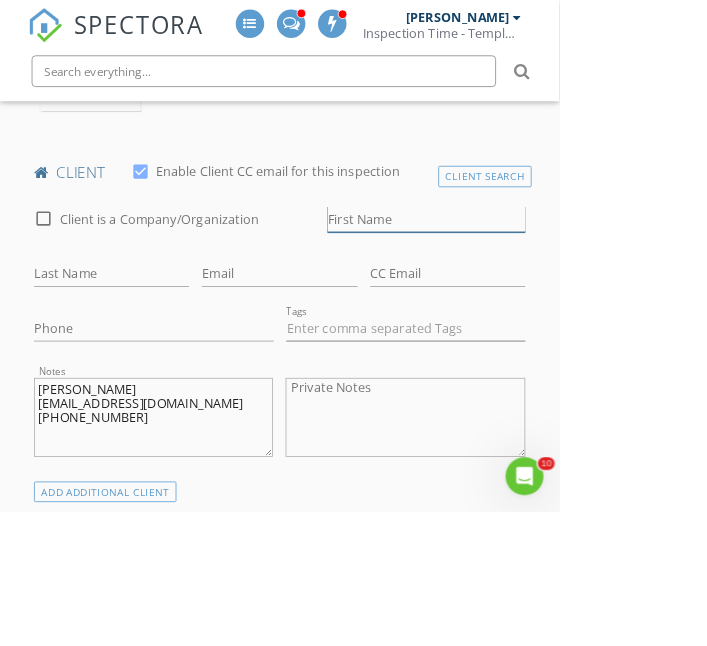 click on "First Name" at bounding box center (539, 277) 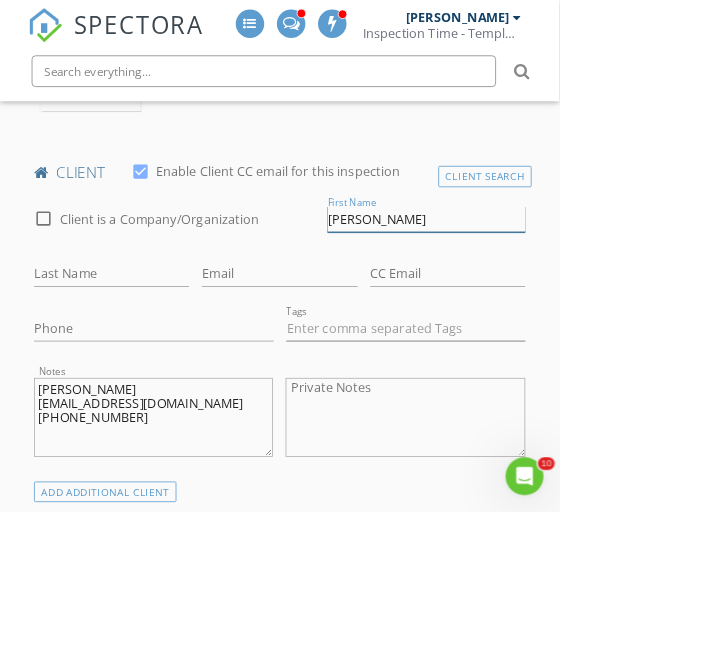 type on "[PERSON_NAME]" 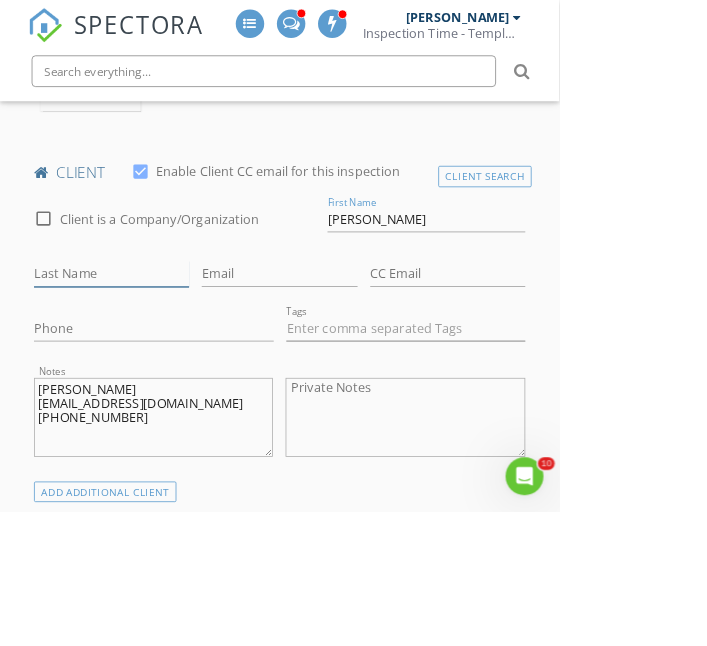 click on "Last Name" at bounding box center (141, 346) 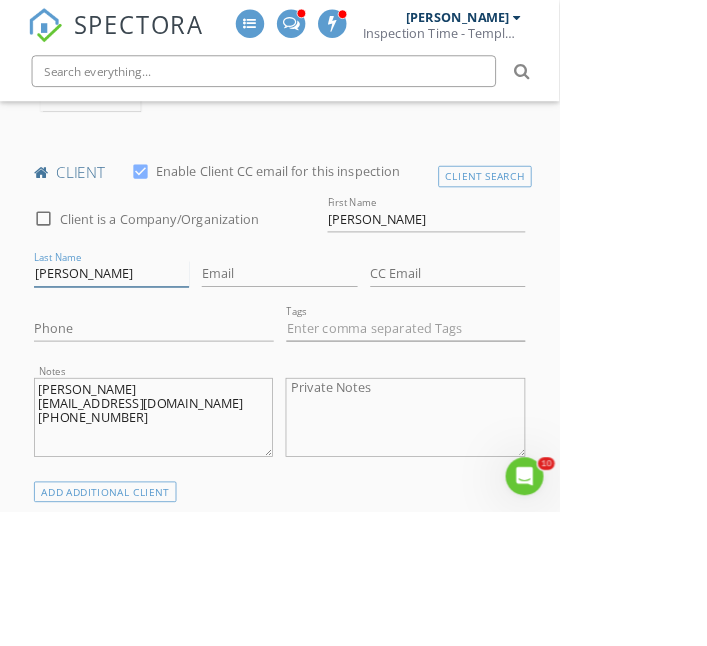 type on "[PERSON_NAME]" 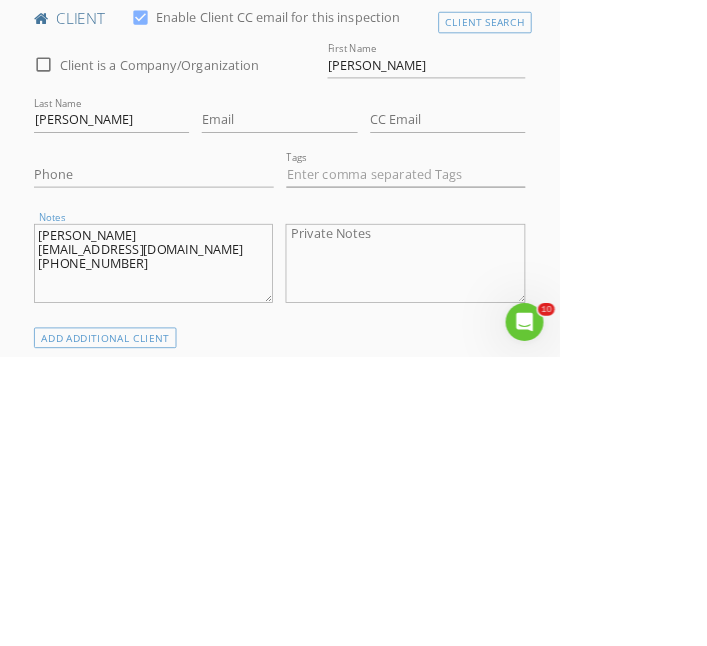 scroll, scrollTop: 1016, scrollLeft: 0, axis: vertical 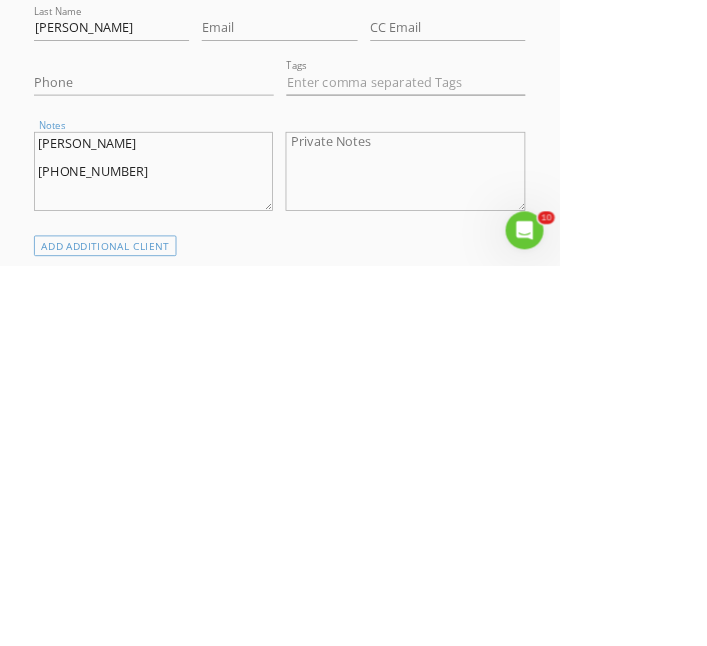 type on "Alan Brodsky
308-249-4359" 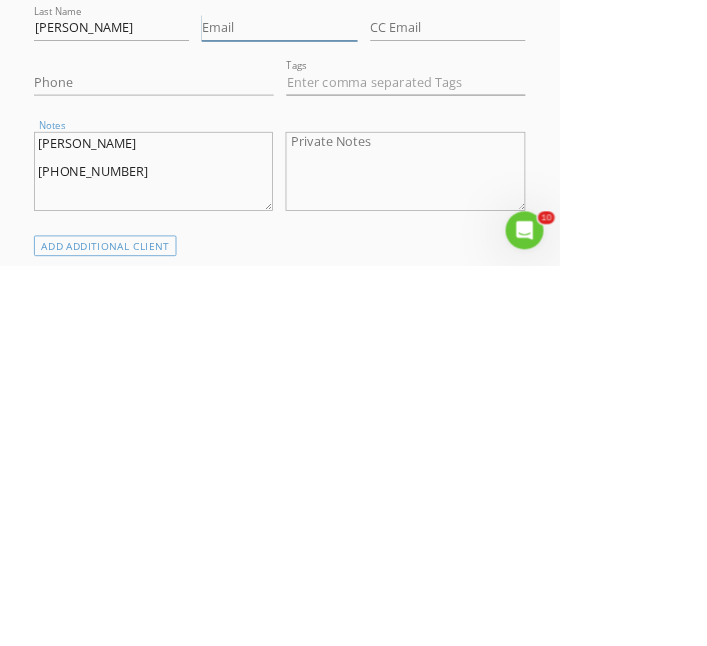 click on "Email" at bounding box center (353, 346) 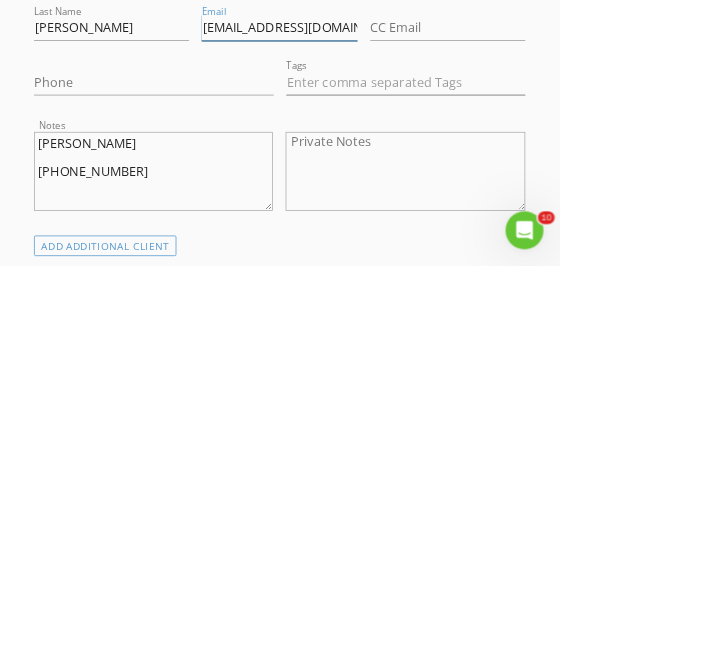 scroll, scrollTop: 0, scrollLeft: 5, axis: horizontal 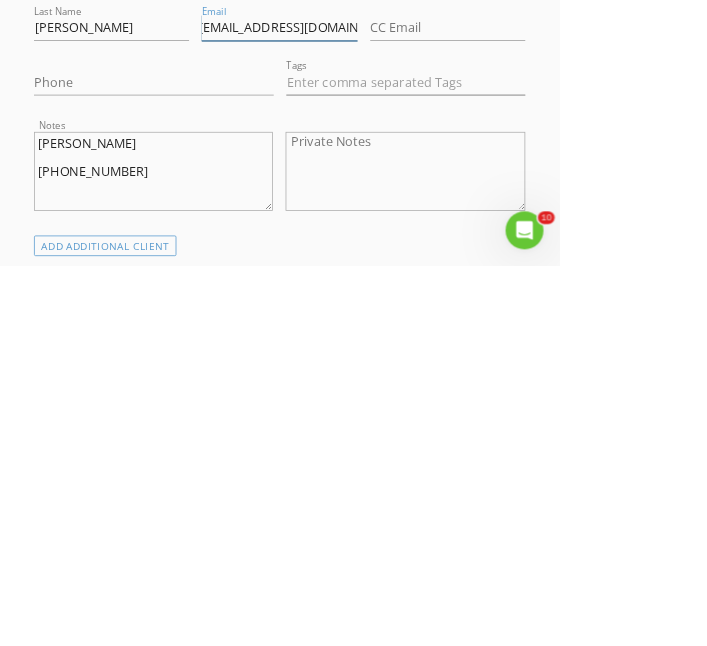 type on "[EMAIL_ADDRESS][DOMAIN_NAME]" 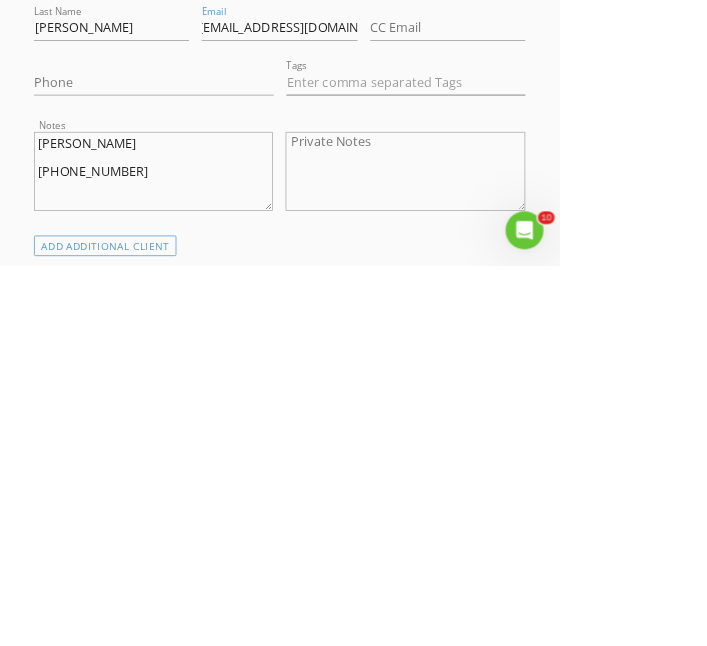 scroll, scrollTop: 0, scrollLeft: 0, axis: both 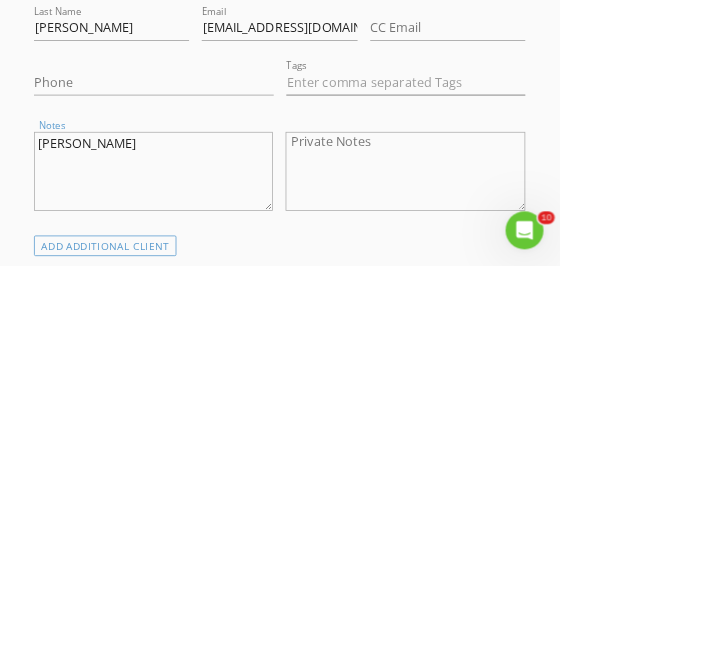 type on "[PERSON_NAME]" 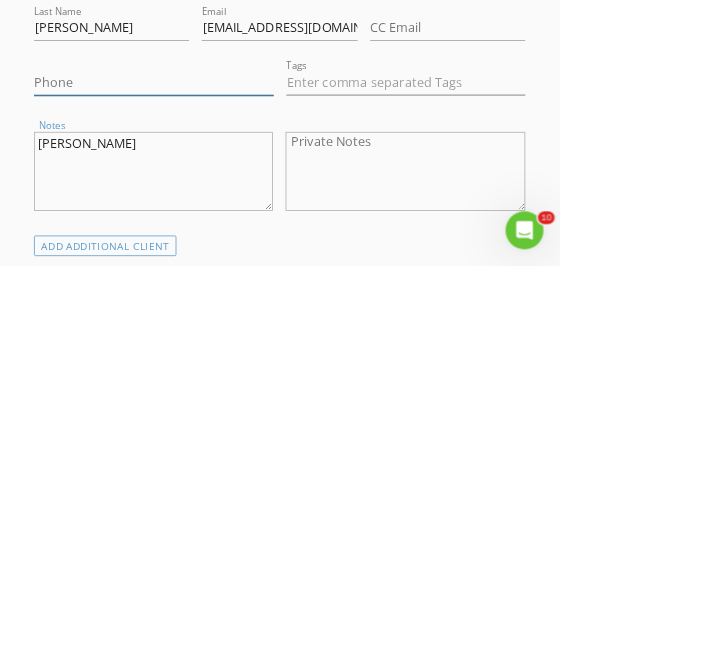 click on "Phone" at bounding box center (194, 415) 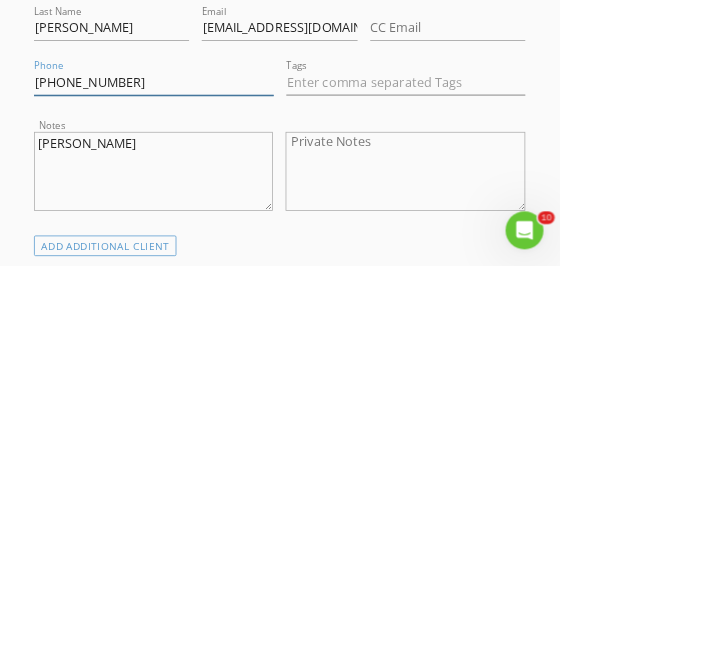 type on "[PHONE_NUMBER]" 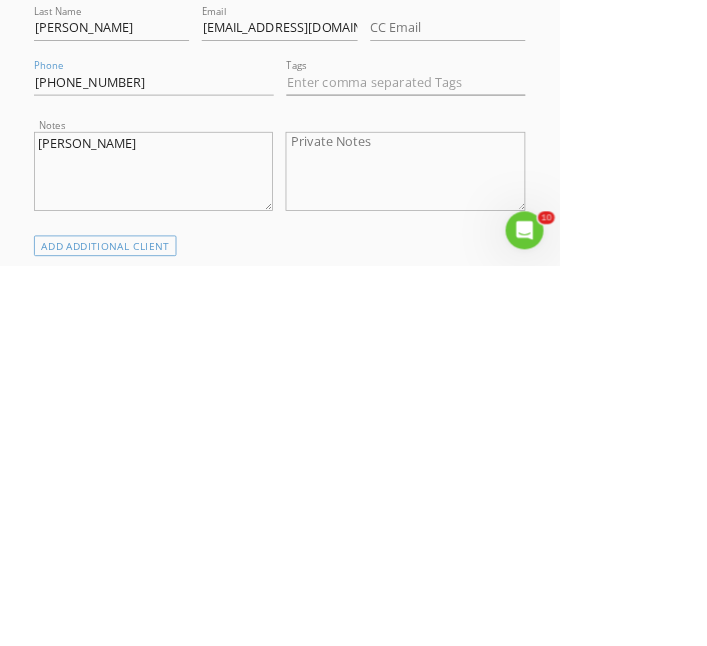 click on "[PERSON_NAME]" at bounding box center (194, 528) 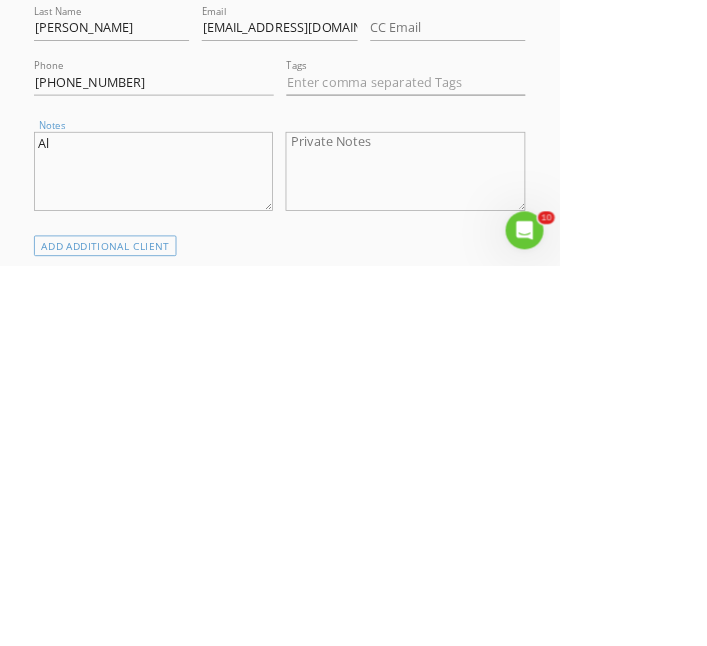type on "A" 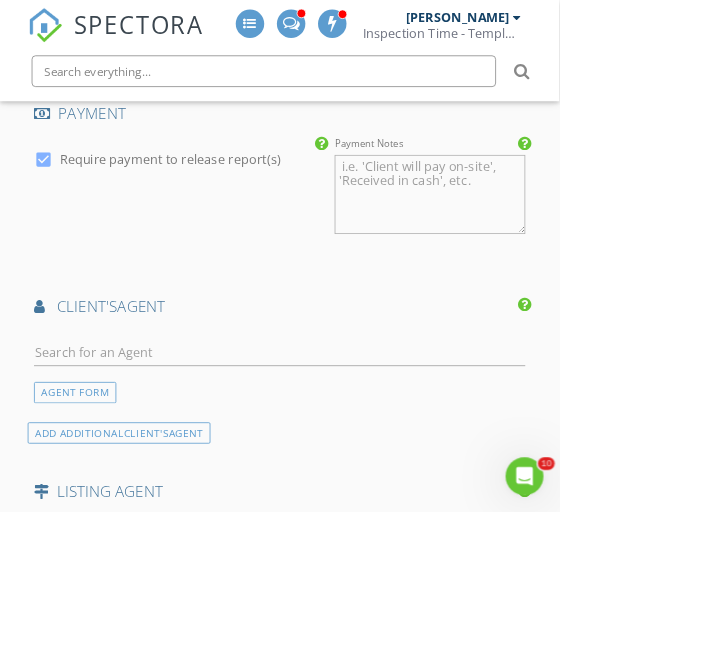 scroll, scrollTop: 2438, scrollLeft: 0, axis: vertical 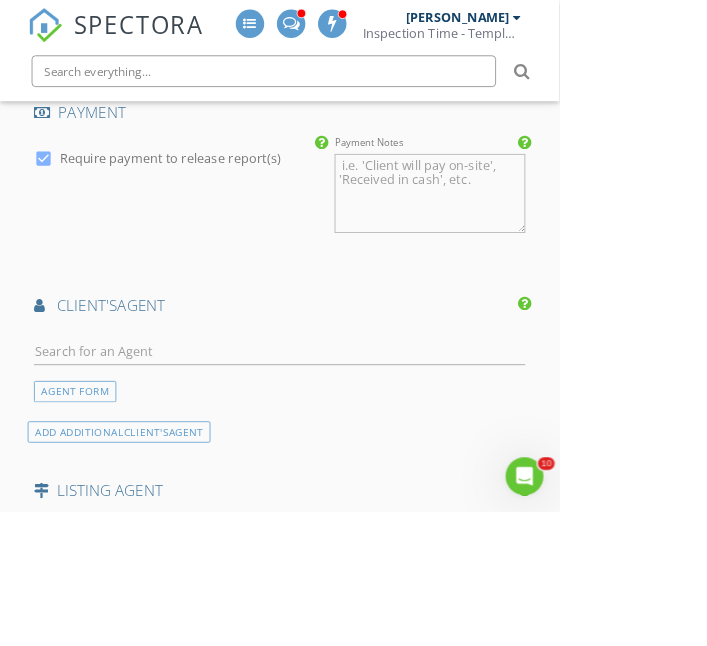 type 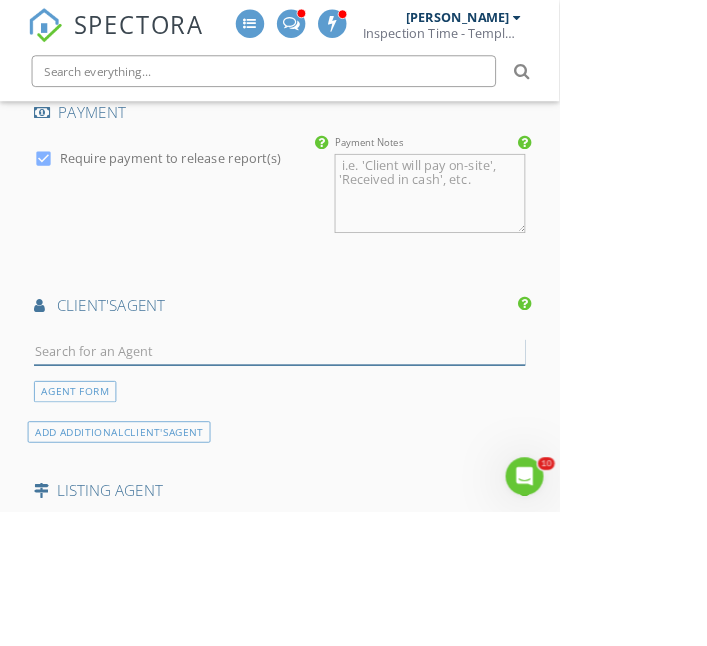 click at bounding box center [353, 445] 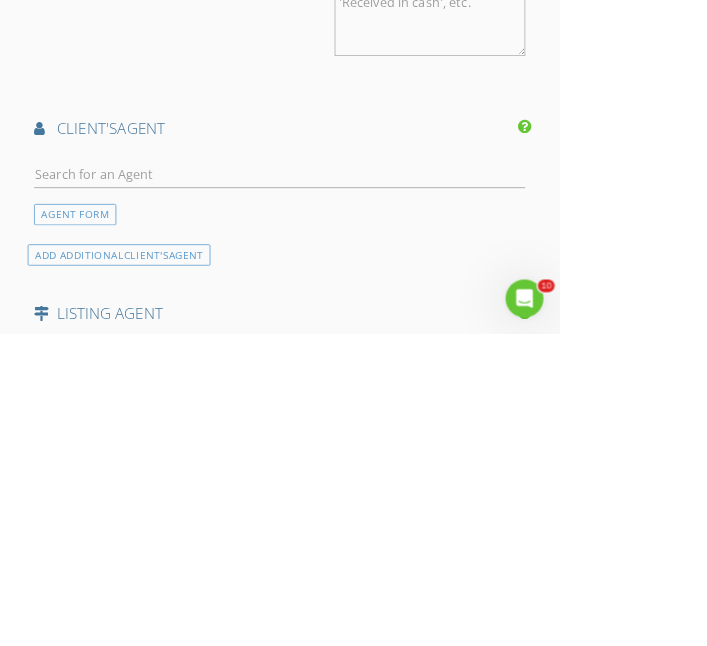 scroll, scrollTop: 2438, scrollLeft: 0, axis: vertical 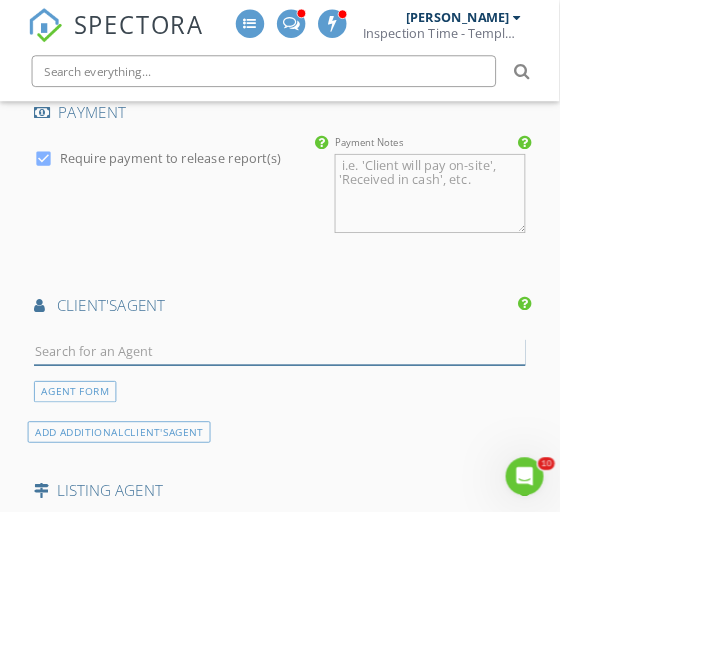 click at bounding box center (353, 445) 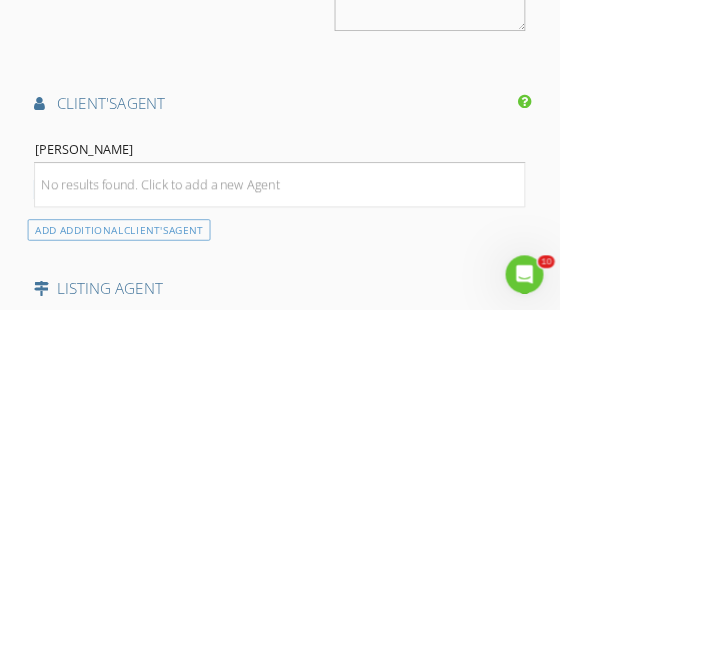 scroll, scrollTop: 2438, scrollLeft: 0, axis: vertical 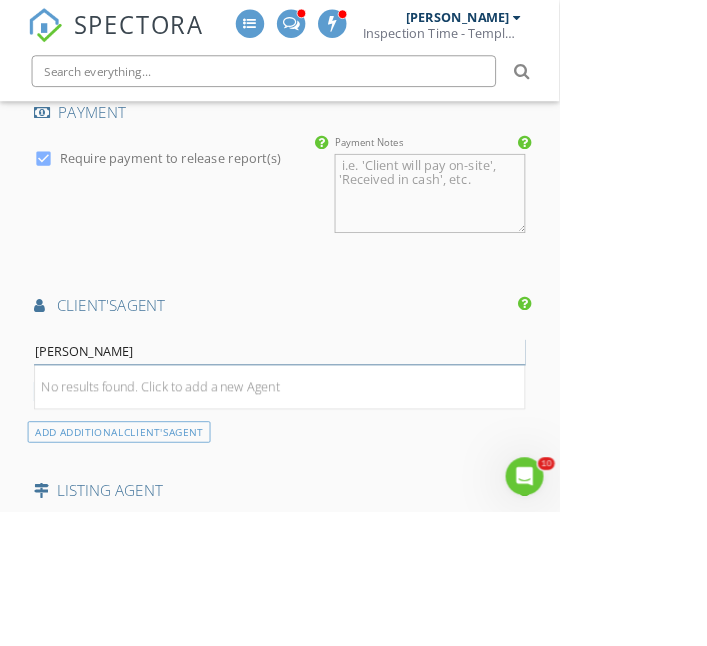 click on "John mc" at bounding box center [353, 445] 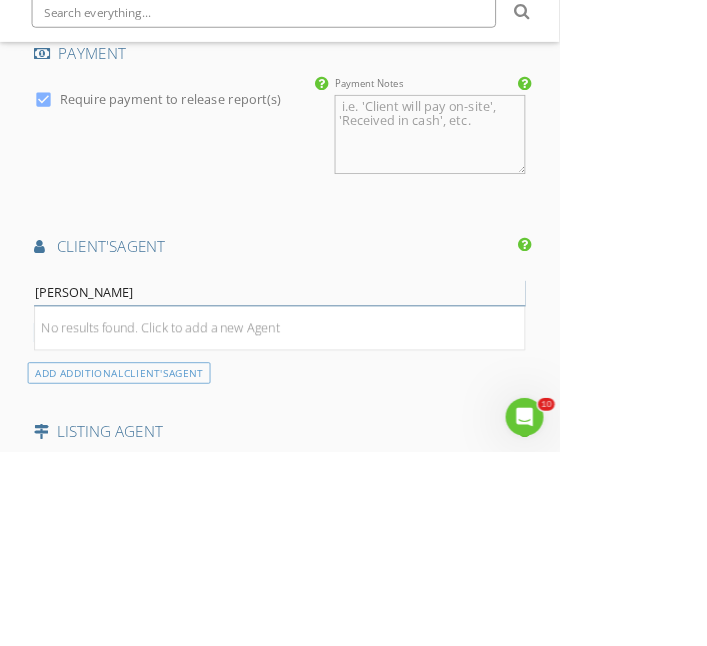 scroll, scrollTop: 2438, scrollLeft: 0, axis: vertical 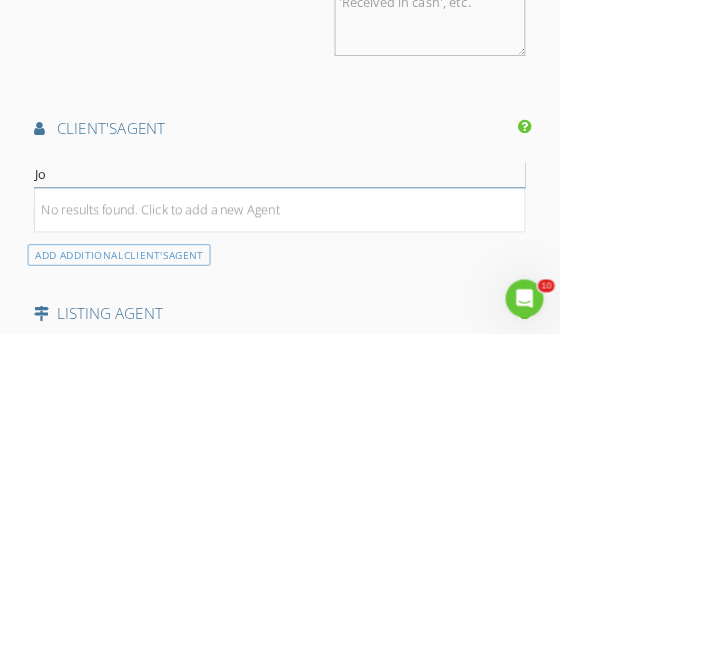 type on "J" 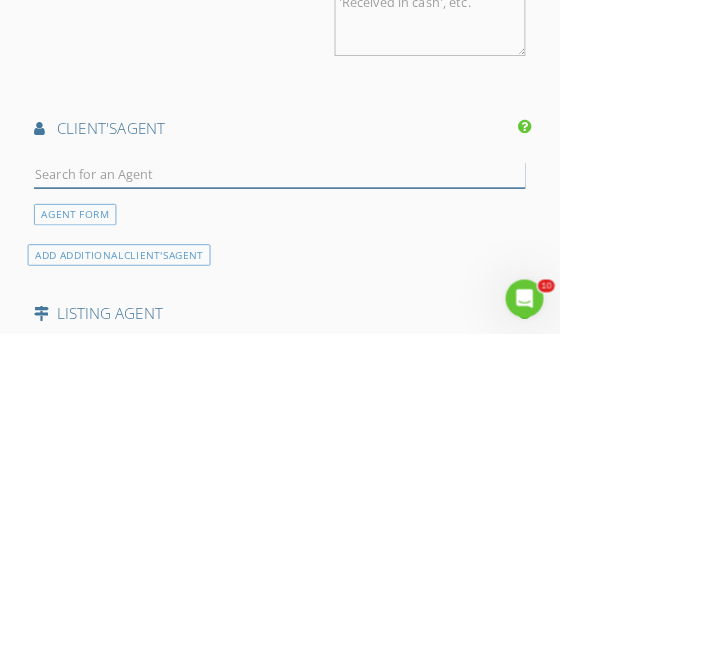 type on "Jason Mccutchen" 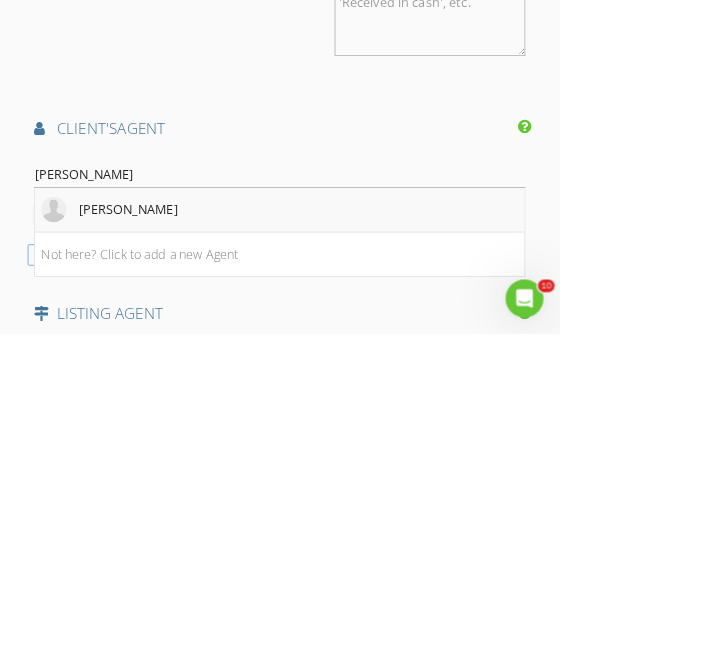 click on "[PERSON_NAME]" at bounding box center (162, 489) 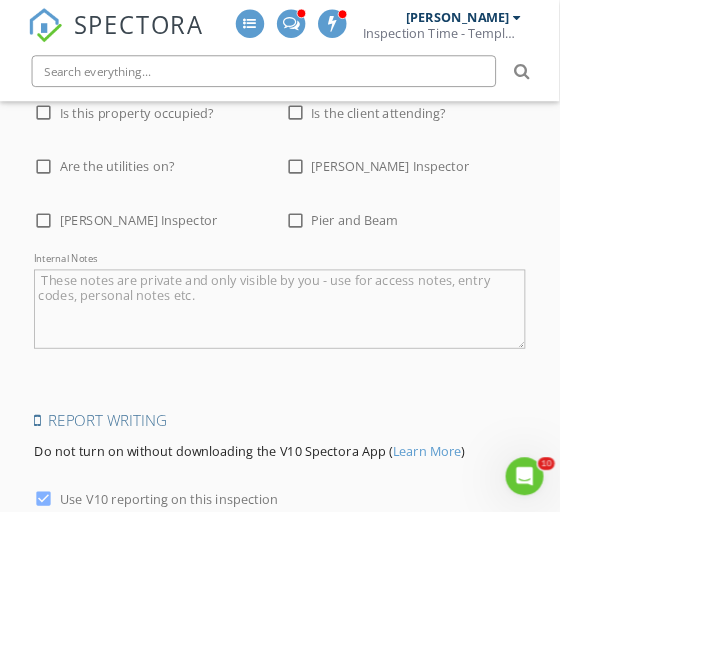 scroll, scrollTop: 3816, scrollLeft: 0, axis: vertical 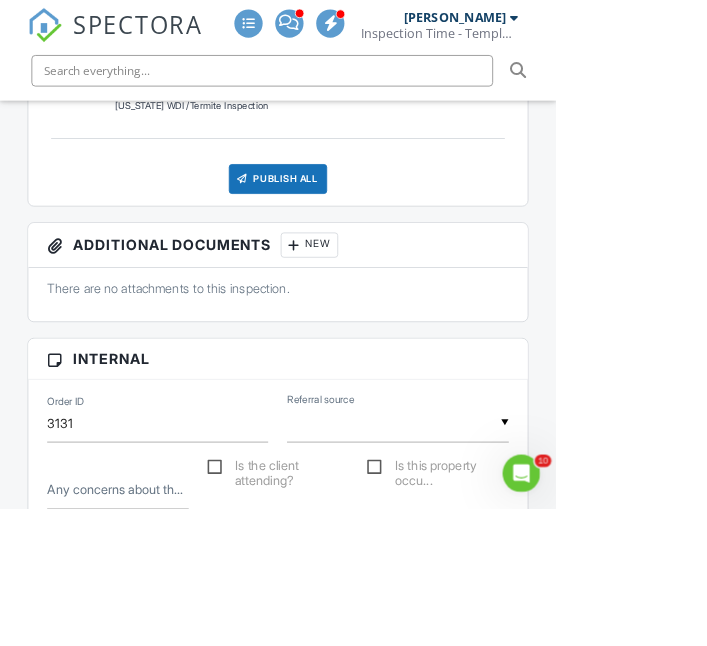 click at bounding box center (505, 538) 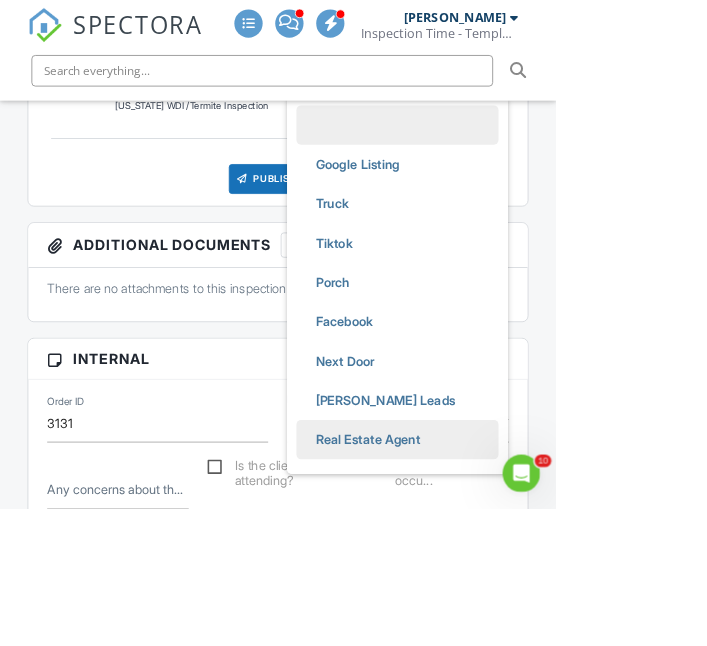 click on "Real Estate Agent" at bounding box center [467, 560] 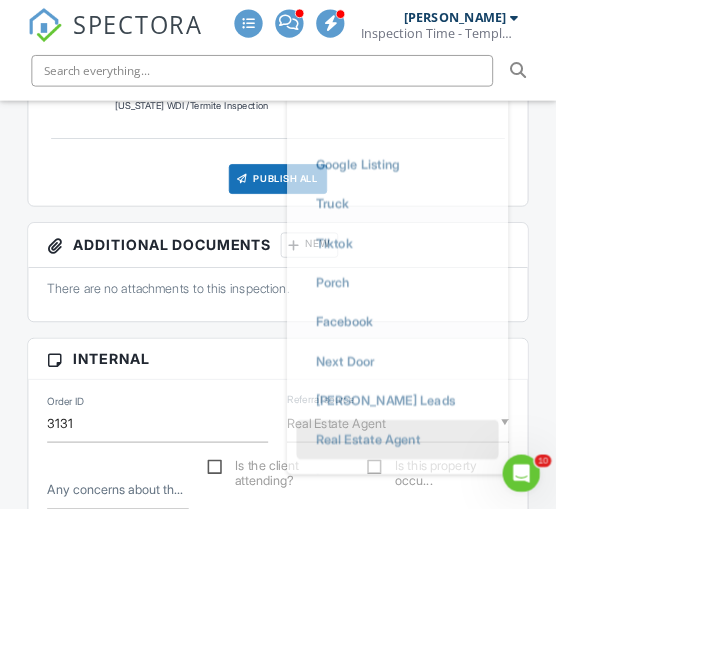 scroll, scrollTop: 412, scrollLeft: 0, axis: vertical 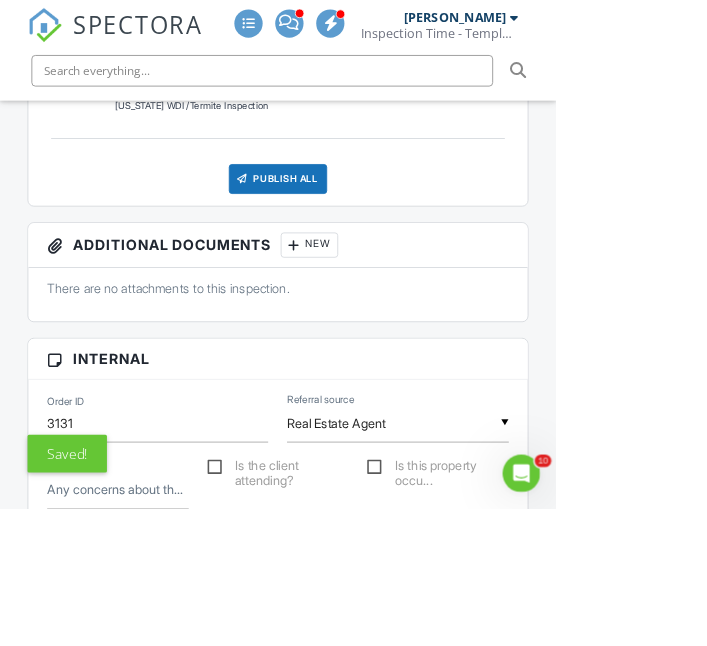 click on "[PERSON_NAME] Inspector" at bounding box center (149, 725) 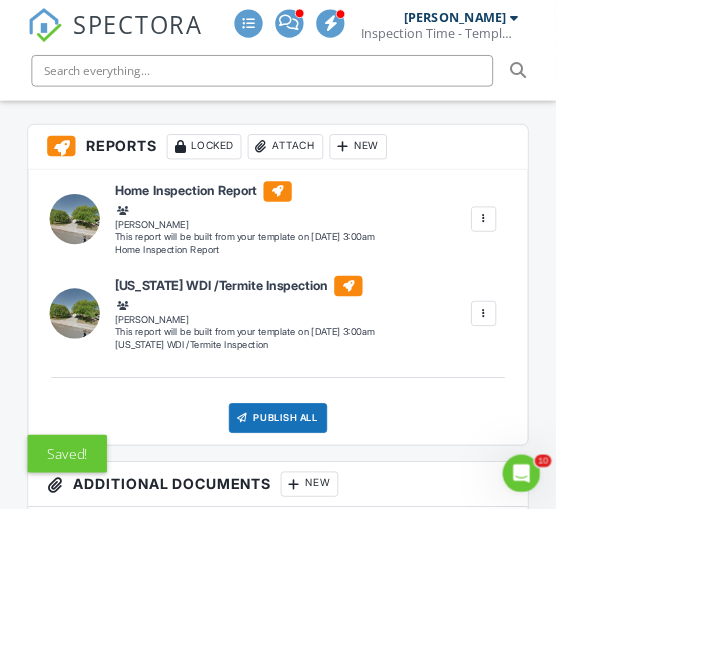 scroll, scrollTop: 573, scrollLeft: 0, axis: vertical 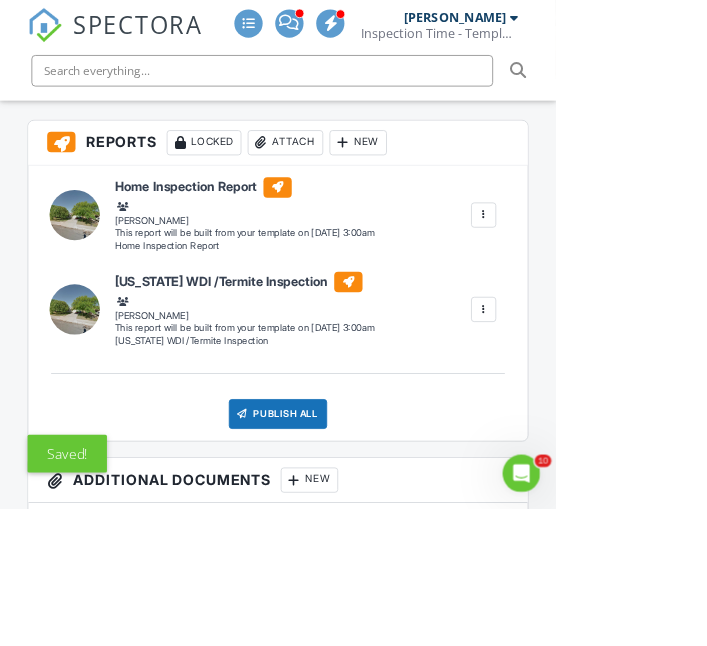 click at bounding box center [615, 394] 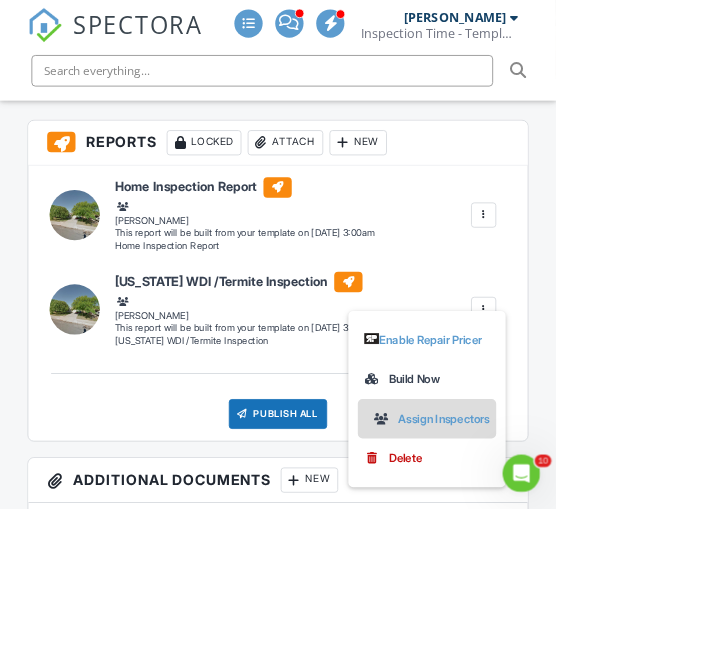 click on "Assign Inspectors" at bounding box center [555, 533] 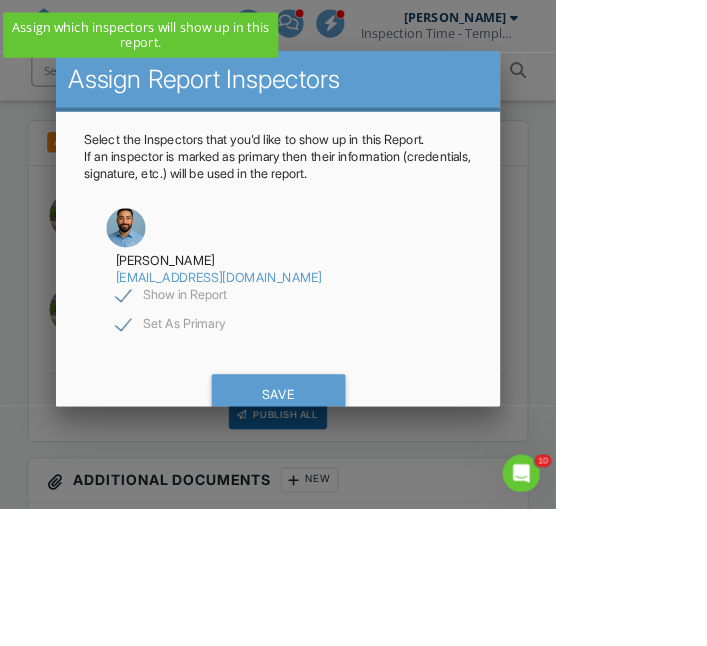 click at bounding box center [353, 304] 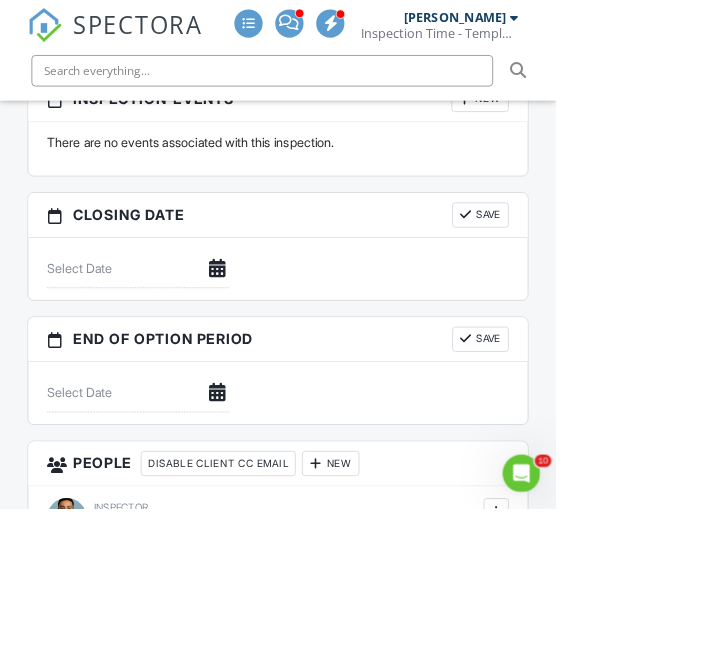 scroll, scrollTop: 2284, scrollLeft: 0, axis: vertical 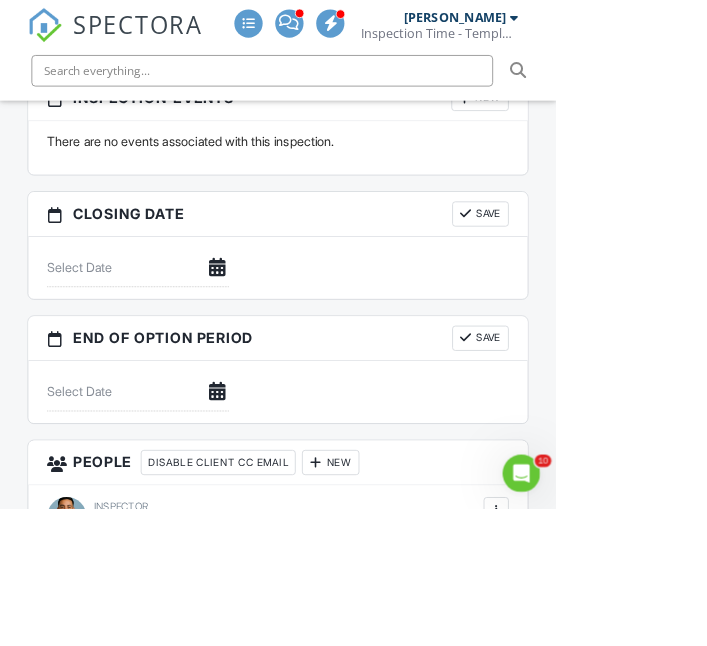 click at bounding box center [401, 588] 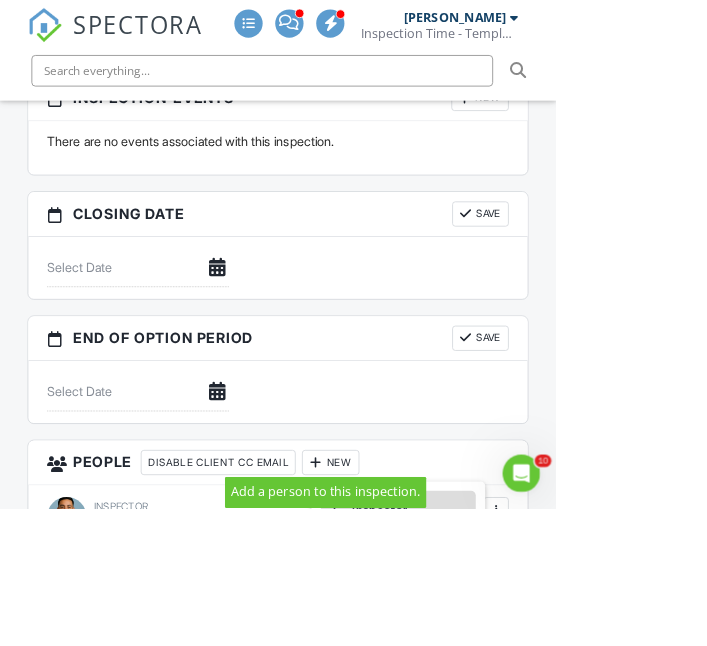 click on "Inspector" at bounding box center [506, 649] 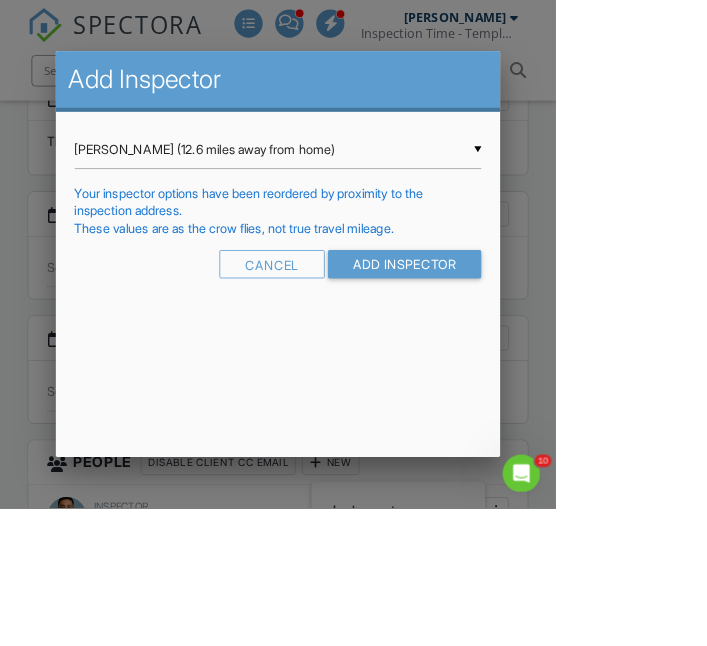 click on "Carol Bubak (12.6 miles away from home)" at bounding box center (354, 190) 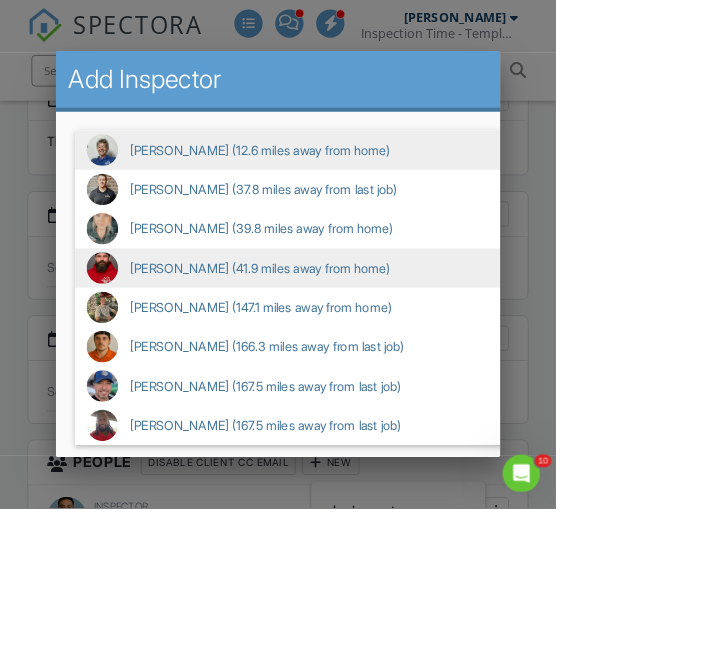click on "Aaron Davis (41.9 miles away from home)" at bounding box center (430, 341) 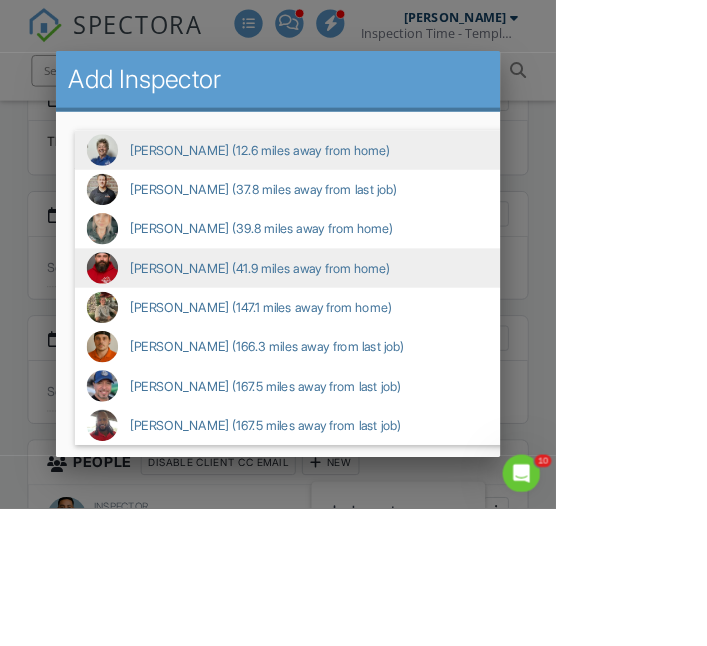 type on "Aaron Davis (41.9 miles away from home)" 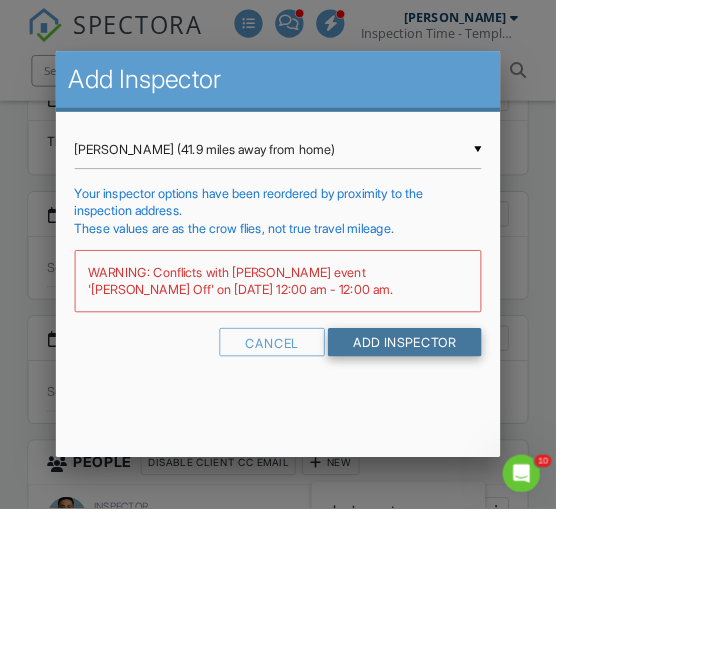 click on "Add Inspector" at bounding box center [515, 435] 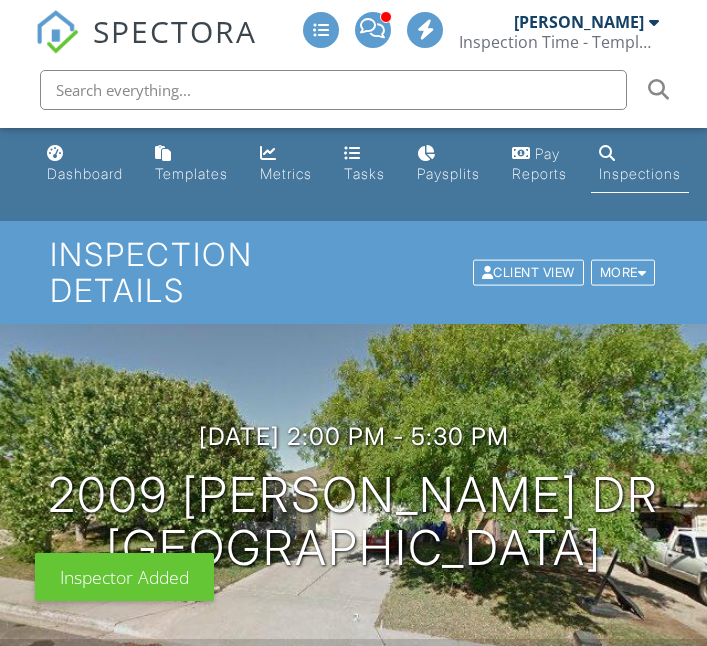 scroll, scrollTop: 368, scrollLeft: 0, axis: vertical 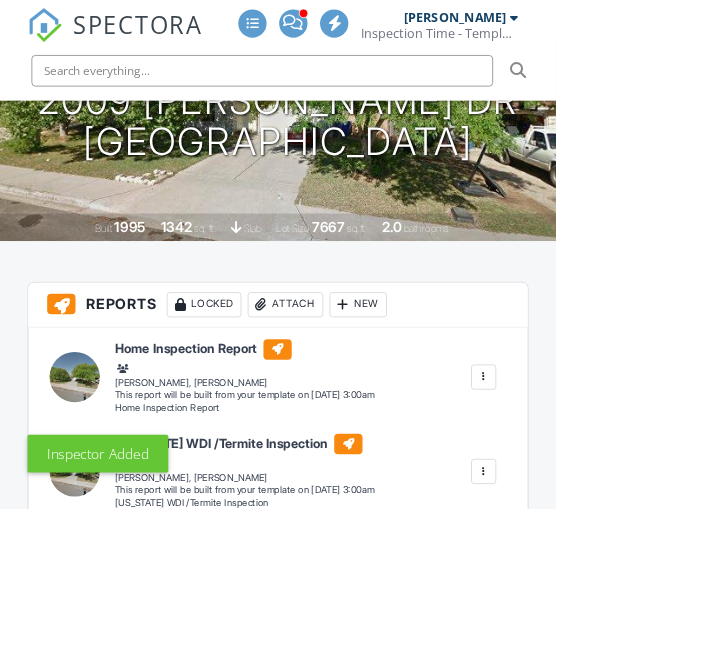 click at bounding box center [615, 599] 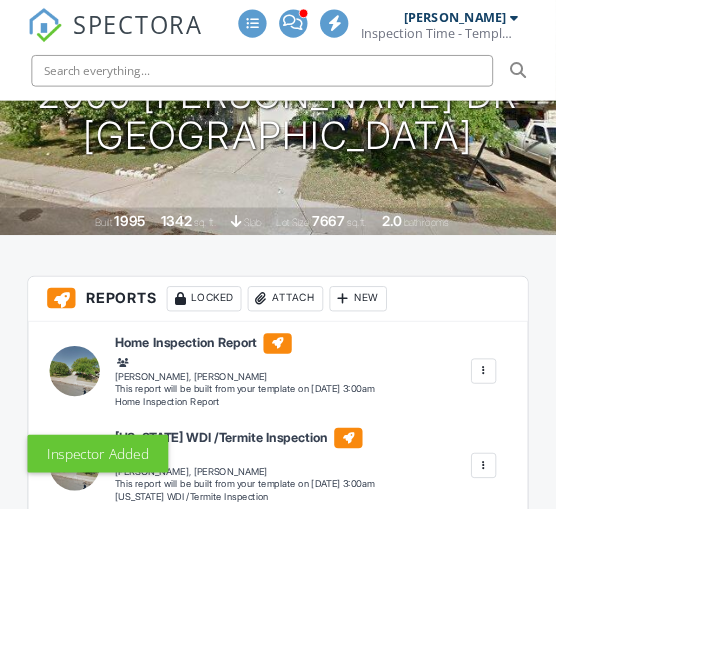 scroll, scrollTop: 0, scrollLeft: 0, axis: both 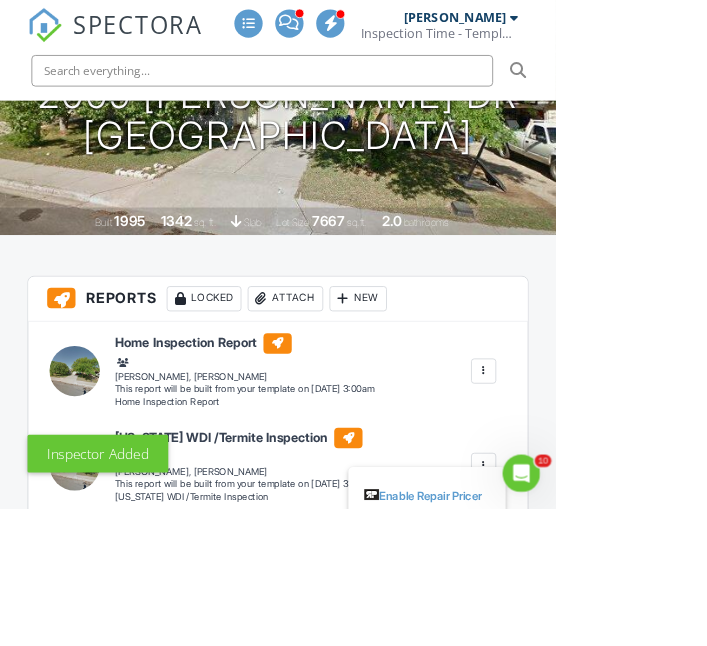 click on "Inspector Added" at bounding box center (353, 572) 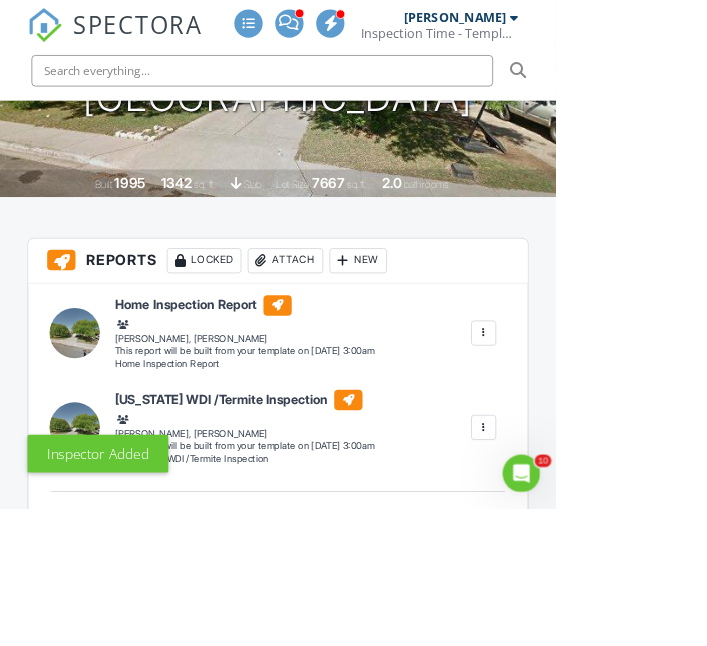 scroll, scrollTop: 424, scrollLeft: 0, axis: vertical 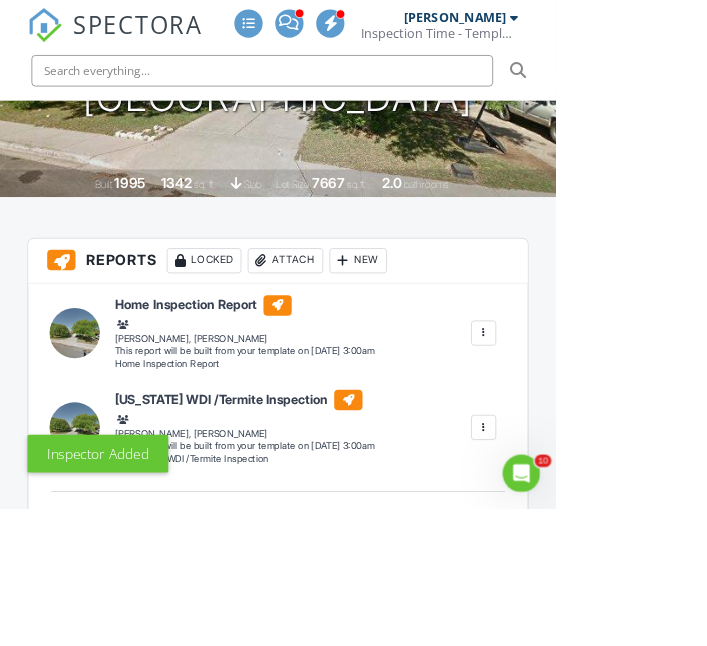 click at bounding box center [615, 543] 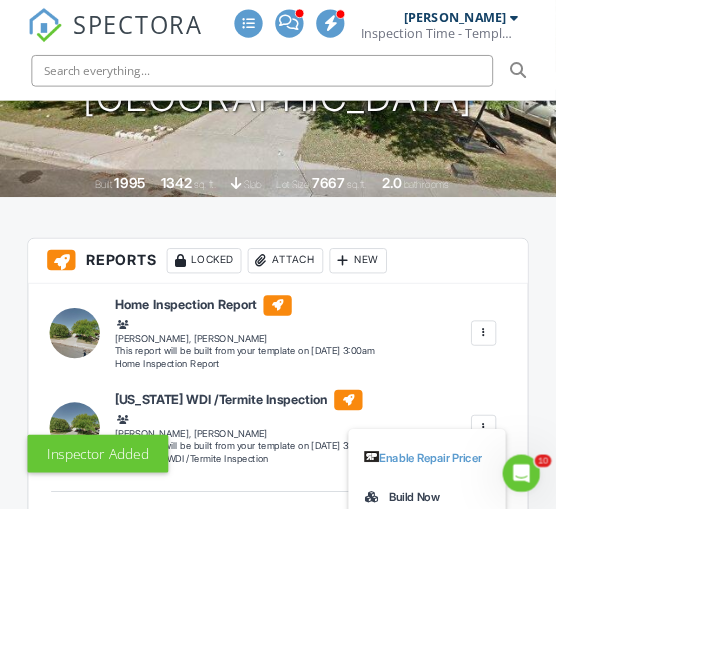 click on "Assign Inspectors" at bounding box center (555, 682) 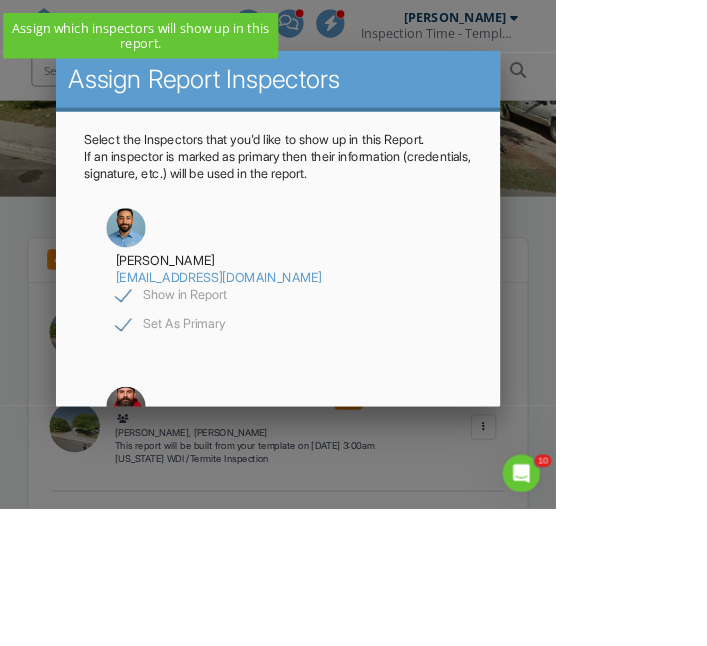 click on "Show in Report" 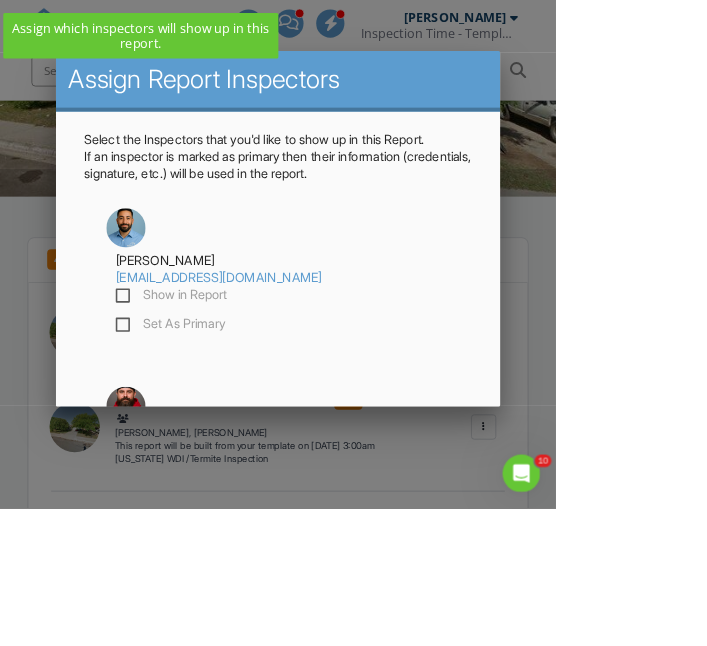 checkbox on "false" 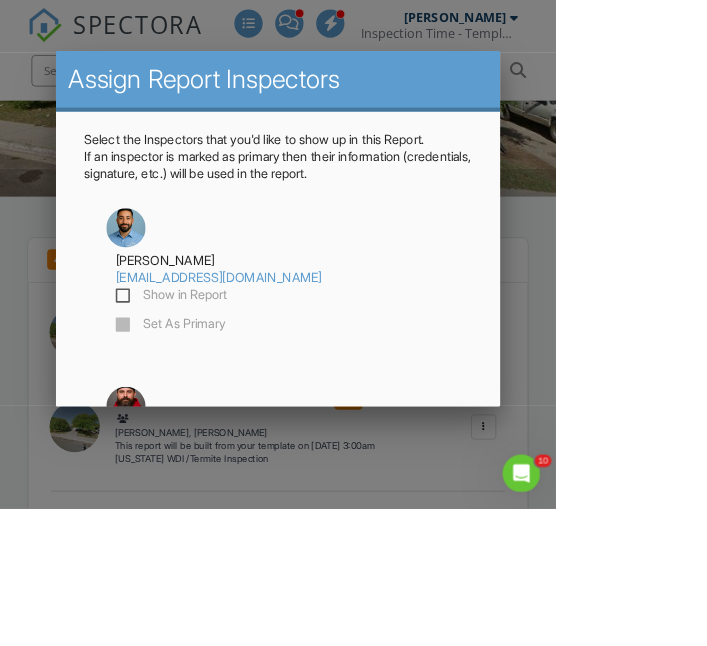 click on "Save" 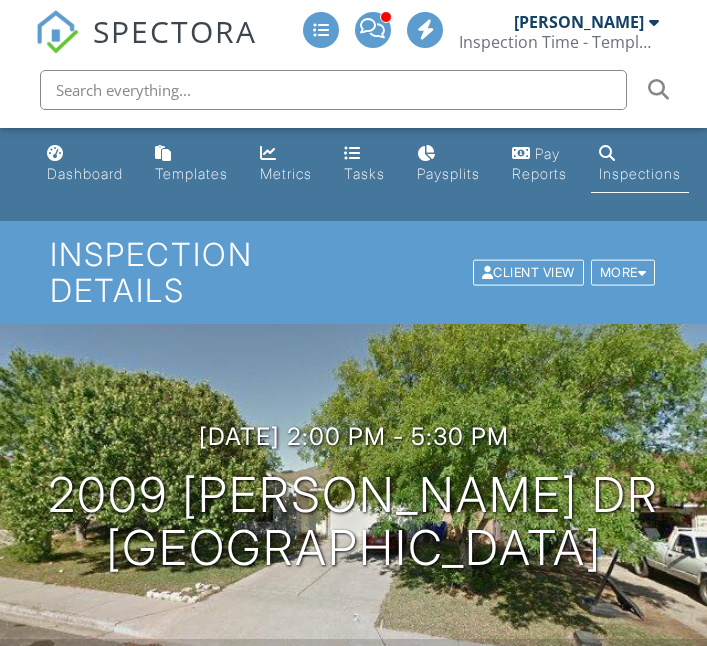 scroll, scrollTop: 425, scrollLeft: 0, axis: vertical 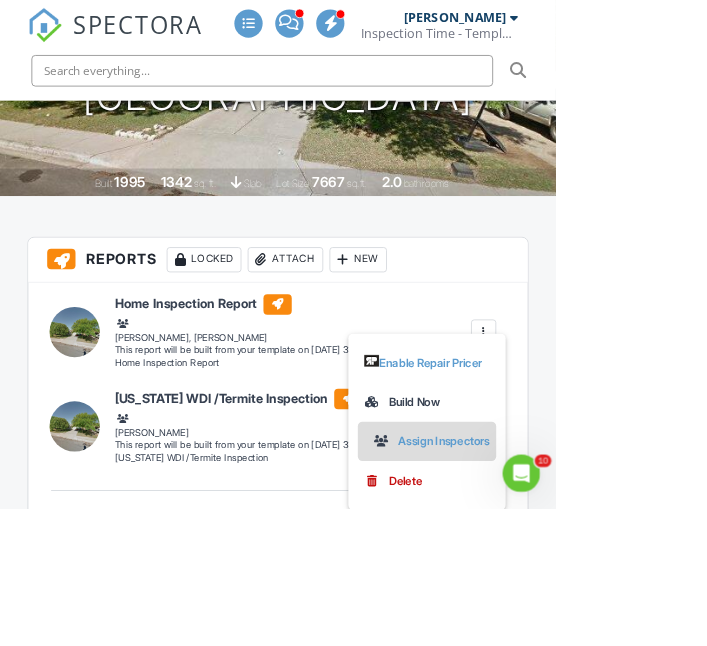 click on "Assign Inspectors" at bounding box center (555, 561) 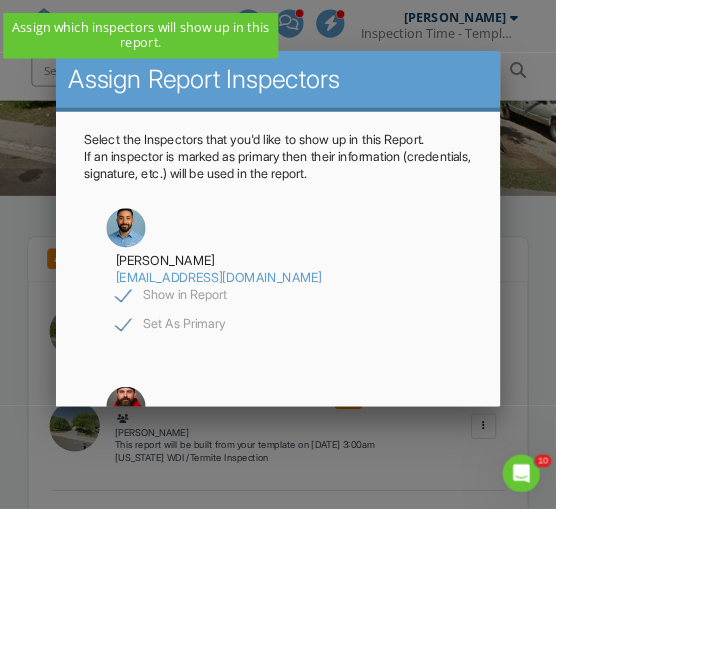 click on "Show in Report" 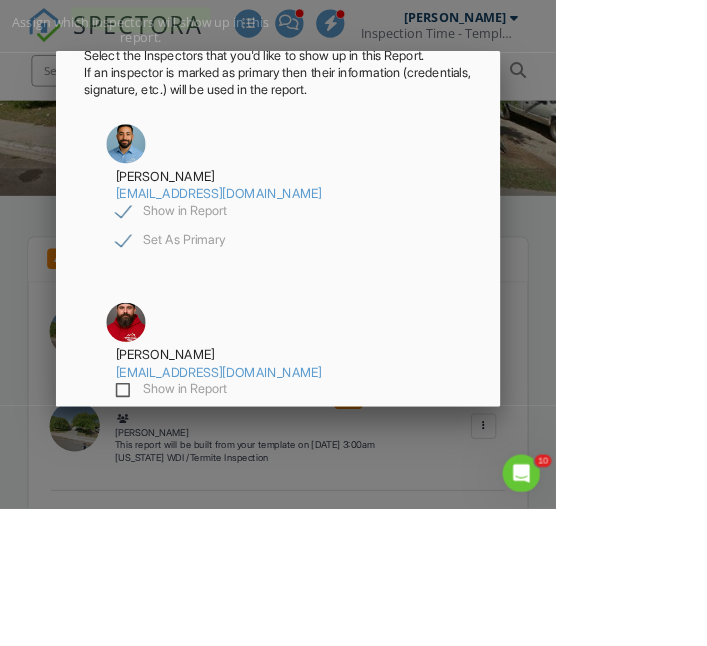 scroll, scrollTop: 176, scrollLeft: 0, axis: vertical 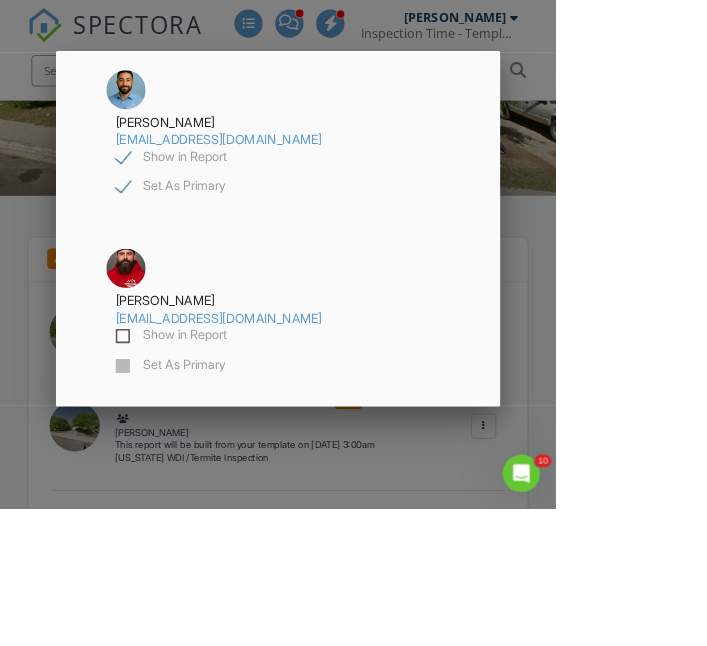 click on "Save" 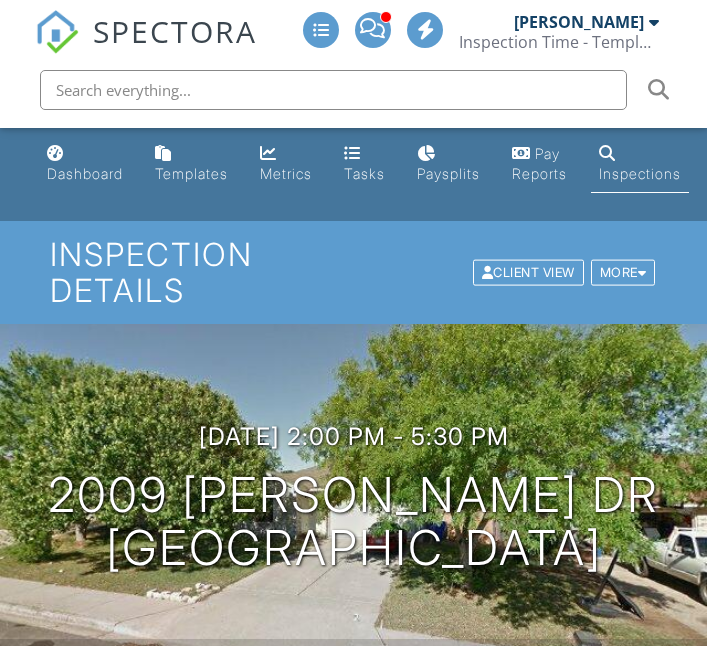 scroll, scrollTop: 427, scrollLeft: 0, axis: vertical 